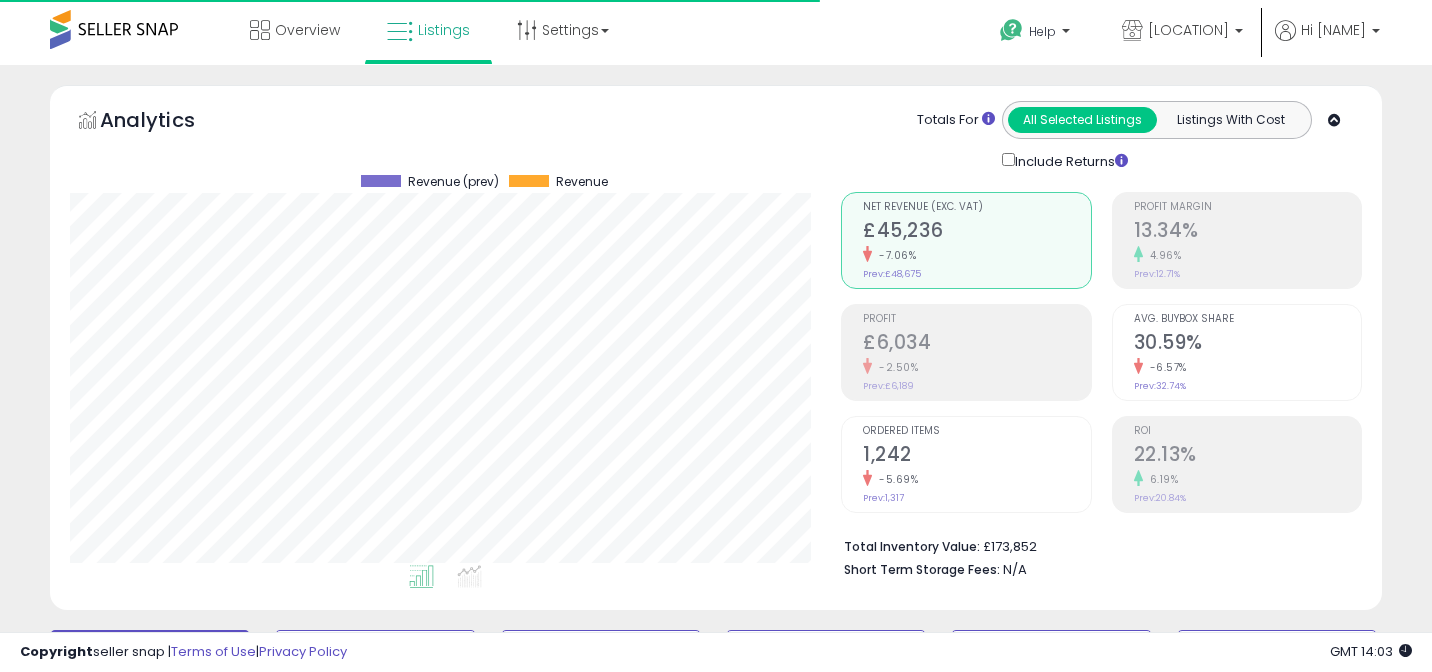 scroll, scrollTop: 0, scrollLeft: 0, axis: both 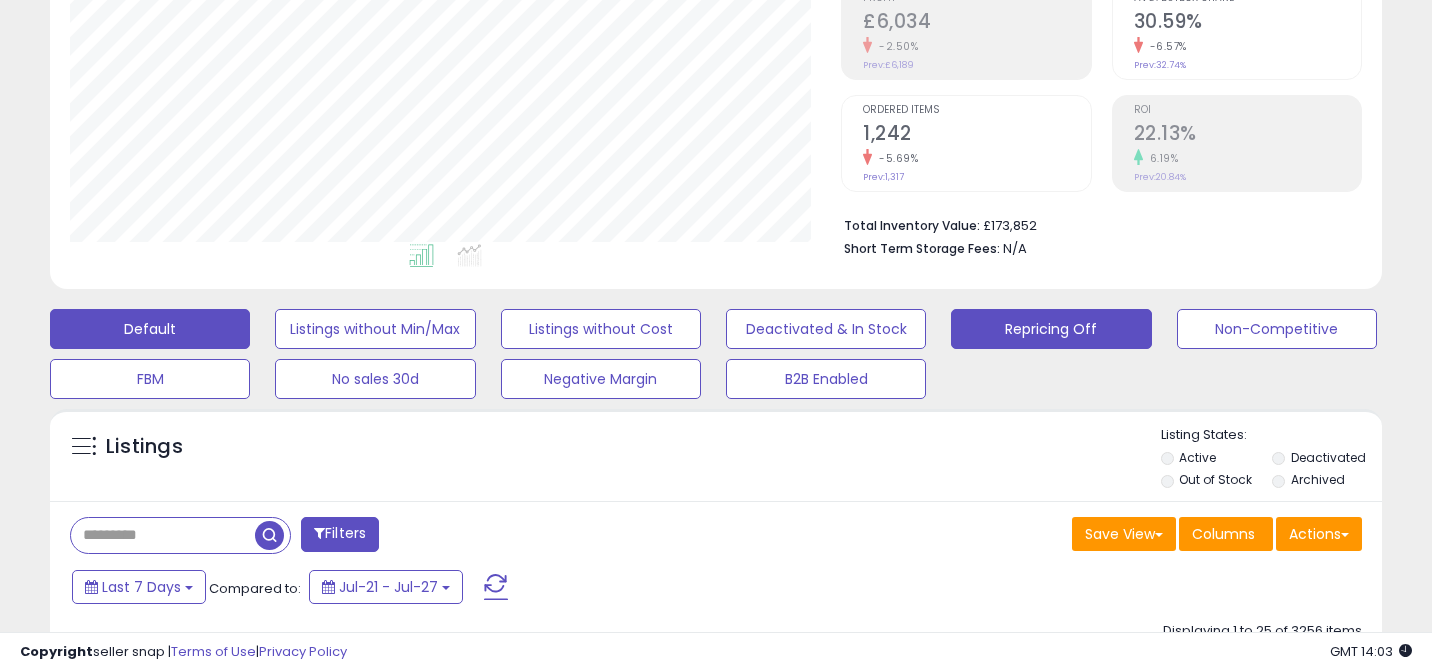 click on "Repricing Off" at bounding box center (375, 329) 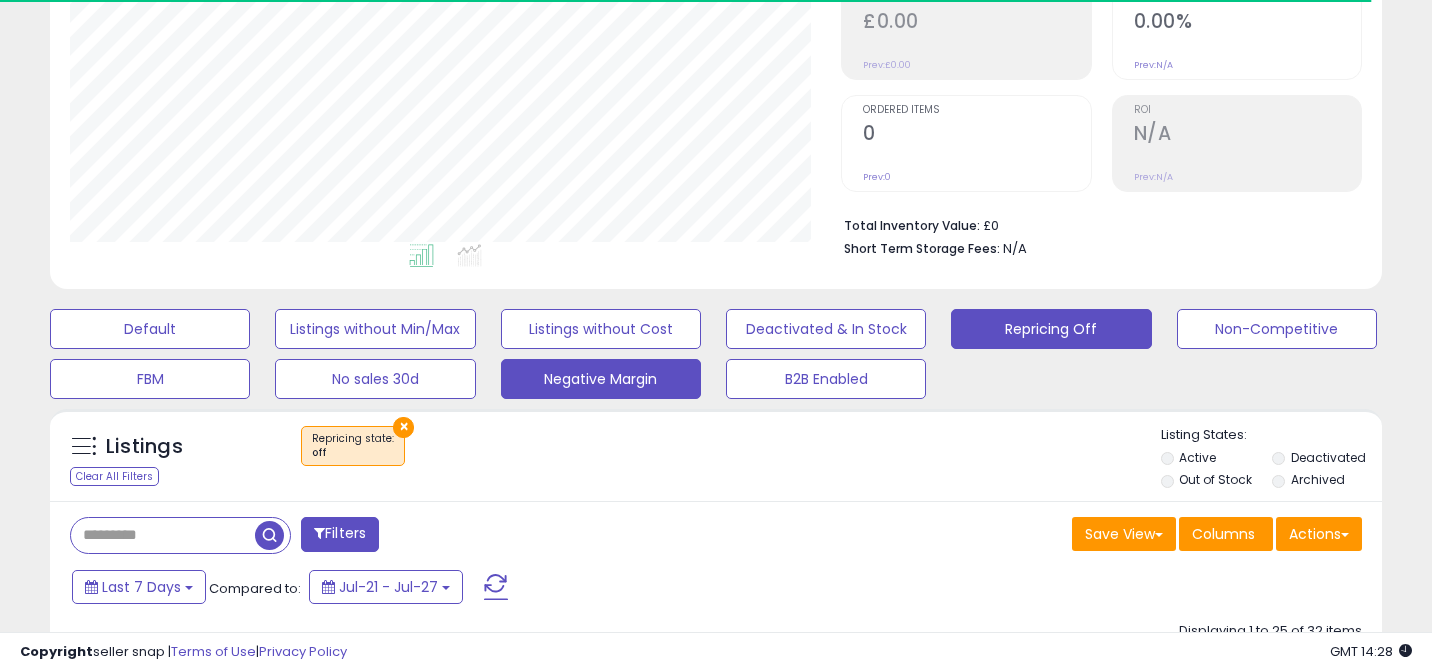 scroll, scrollTop: 999590, scrollLeft: 999229, axis: both 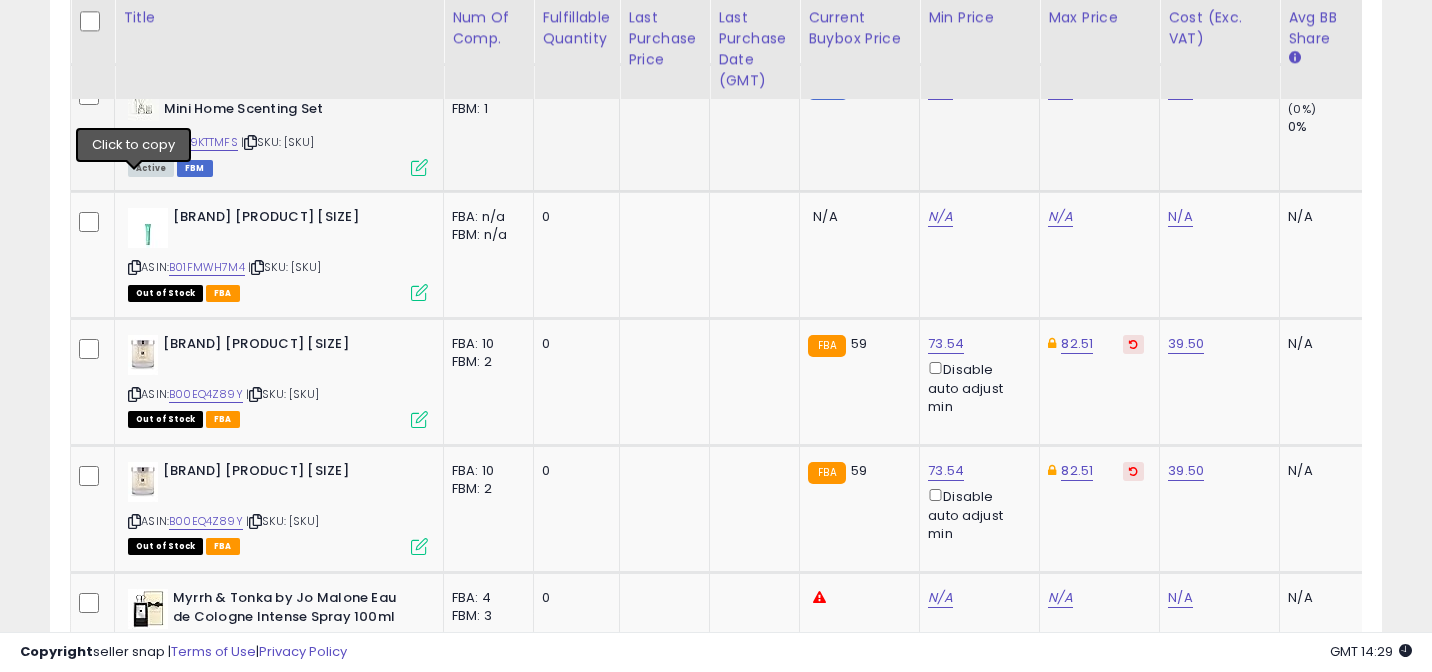 click at bounding box center [134, 142] 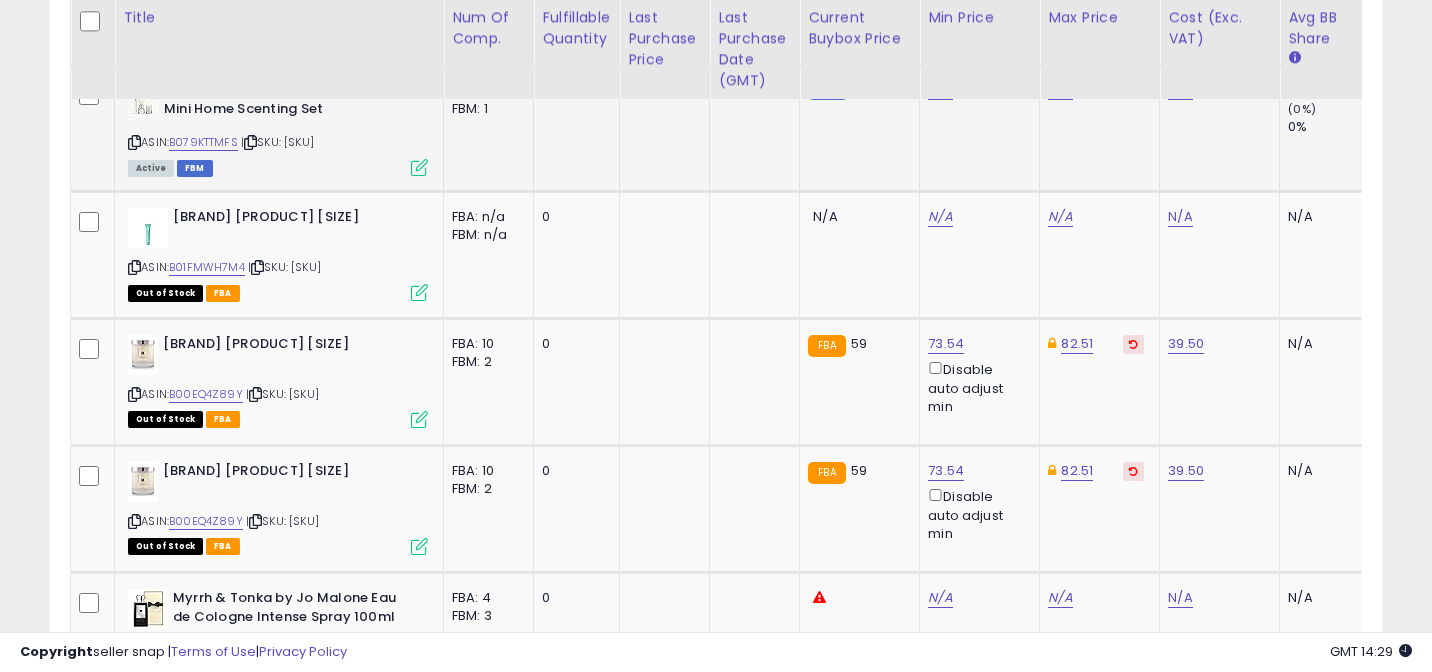 click on "ASIN:  [ASIN]    |   SKU: [SKU] [PRICE]-VA4 Active FBM" at bounding box center (278, 127) 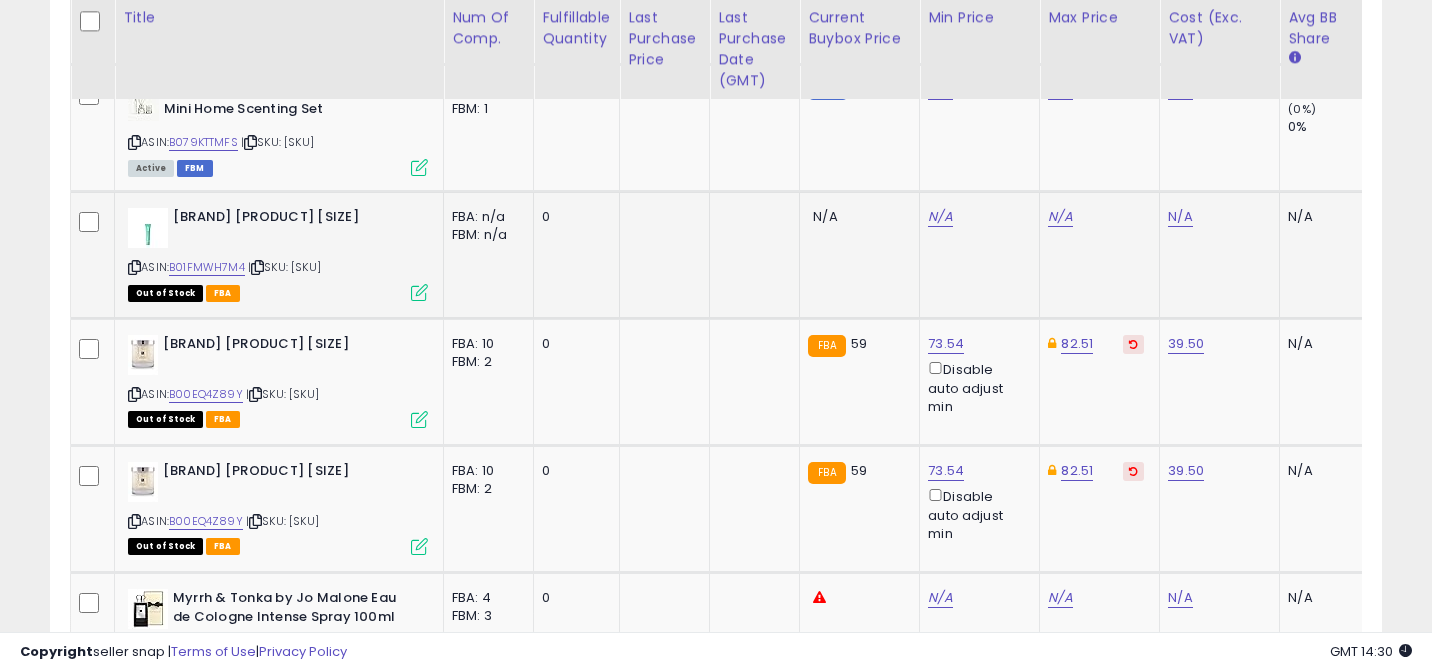 scroll, scrollTop: 0, scrollLeft: 99, axis: horizontal 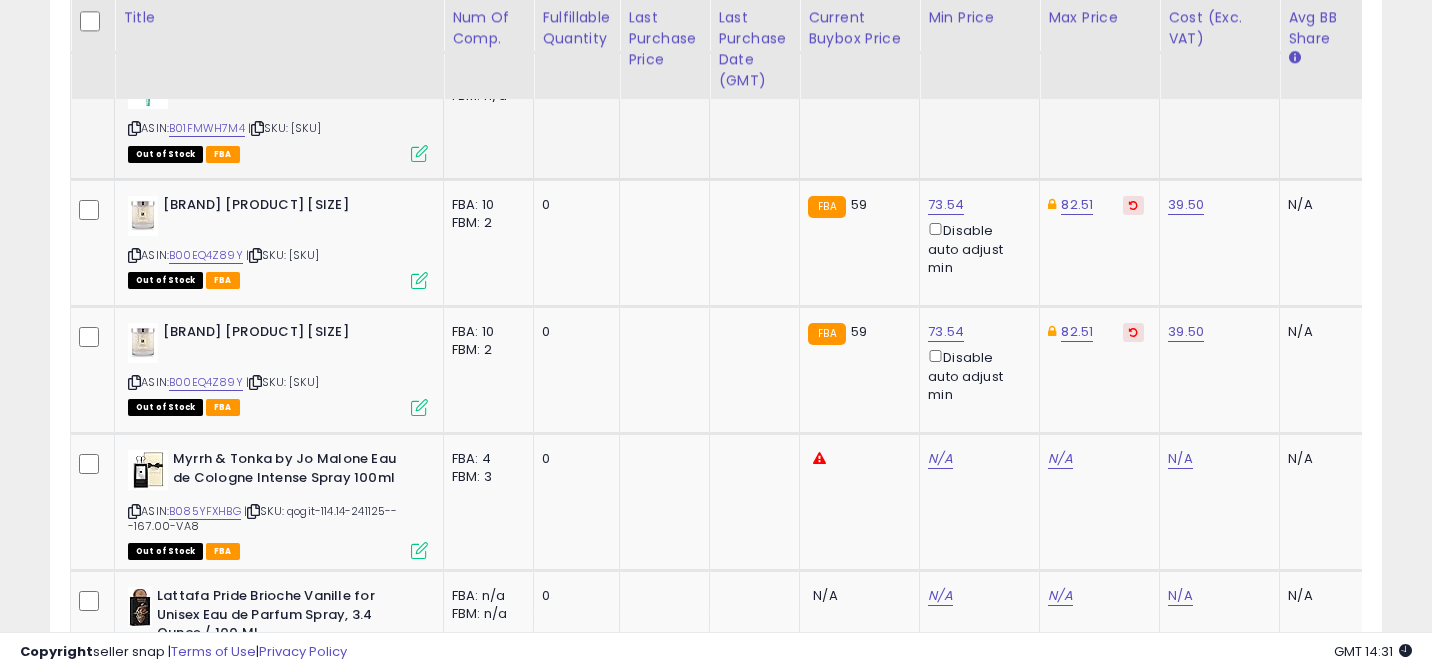 click at bounding box center [134, 128] 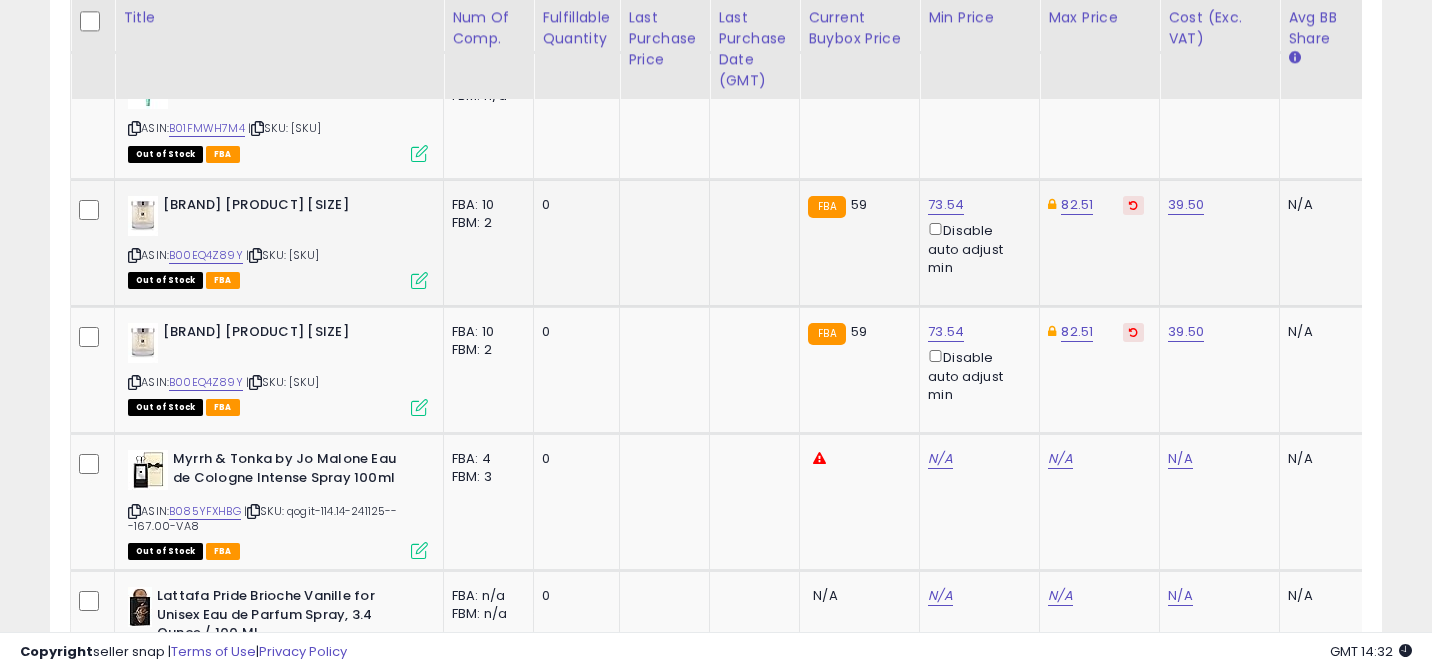 scroll, scrollTop: 0, scrollLeft: 422, axis: horizontal 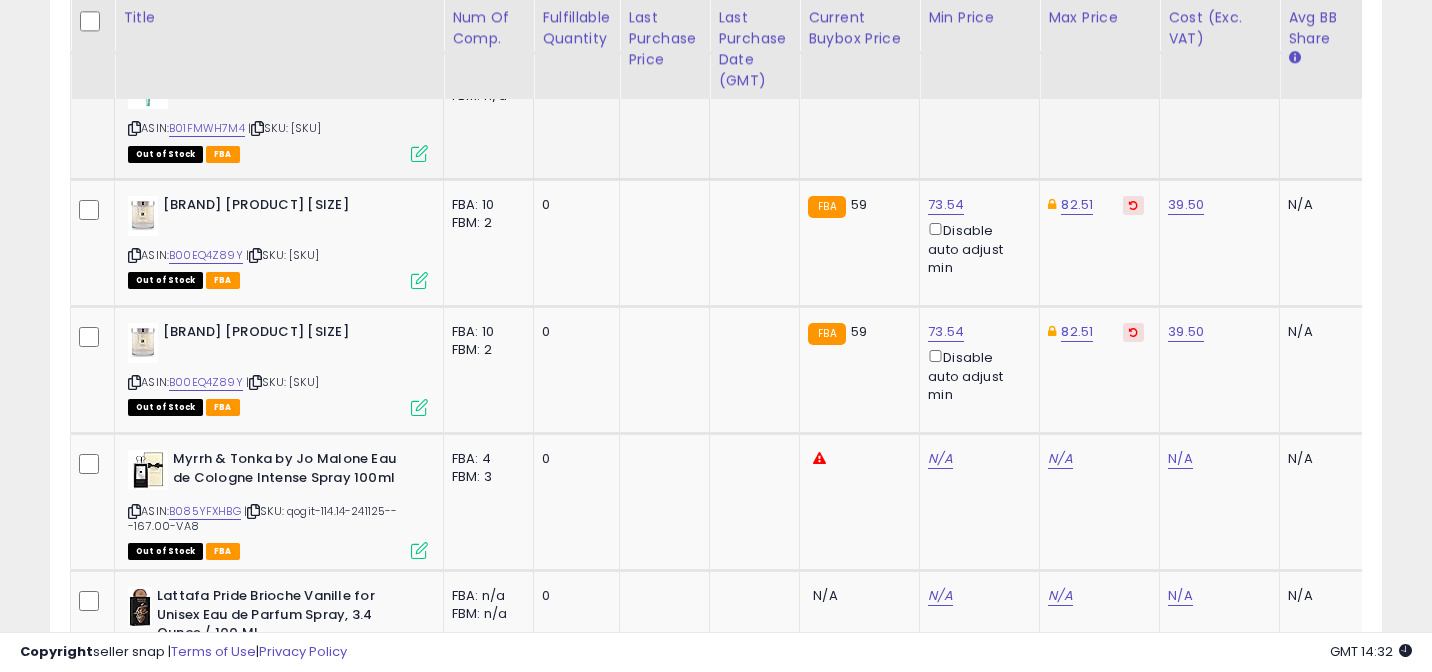 click on "N/A" at bounding box center (1180, -853) 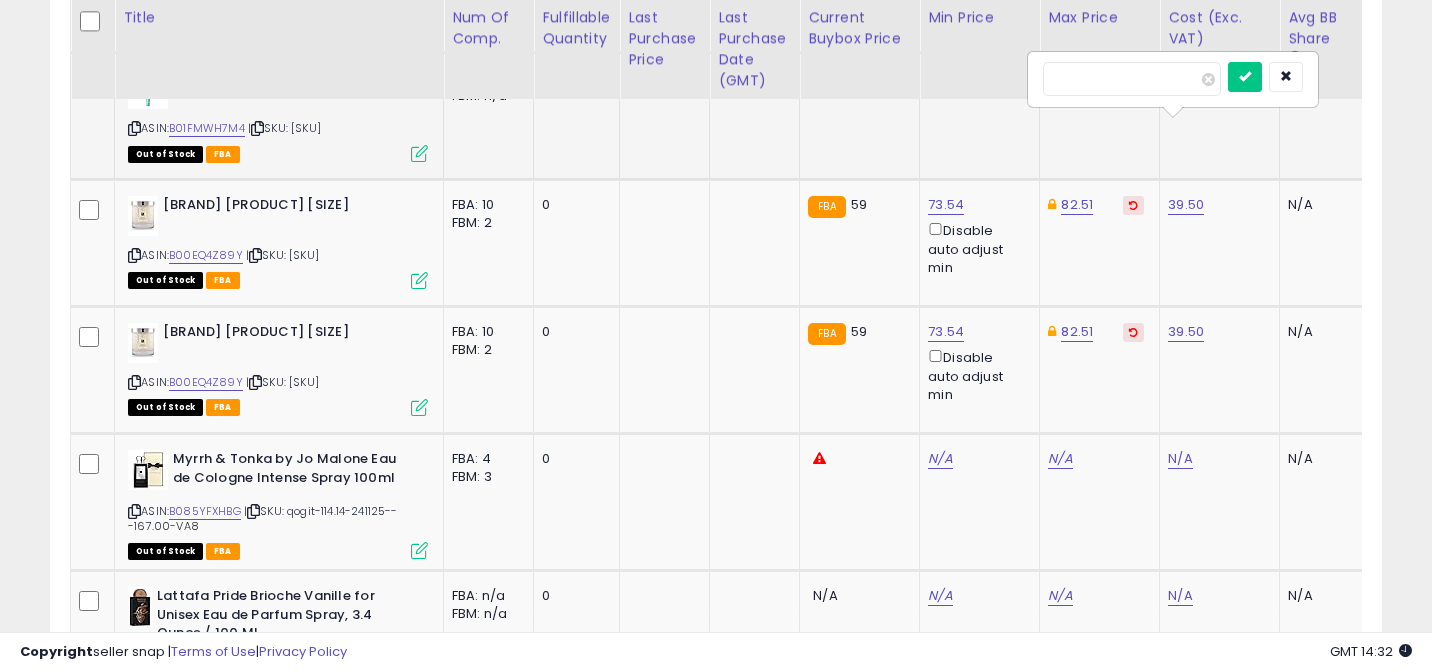 type on "*****" 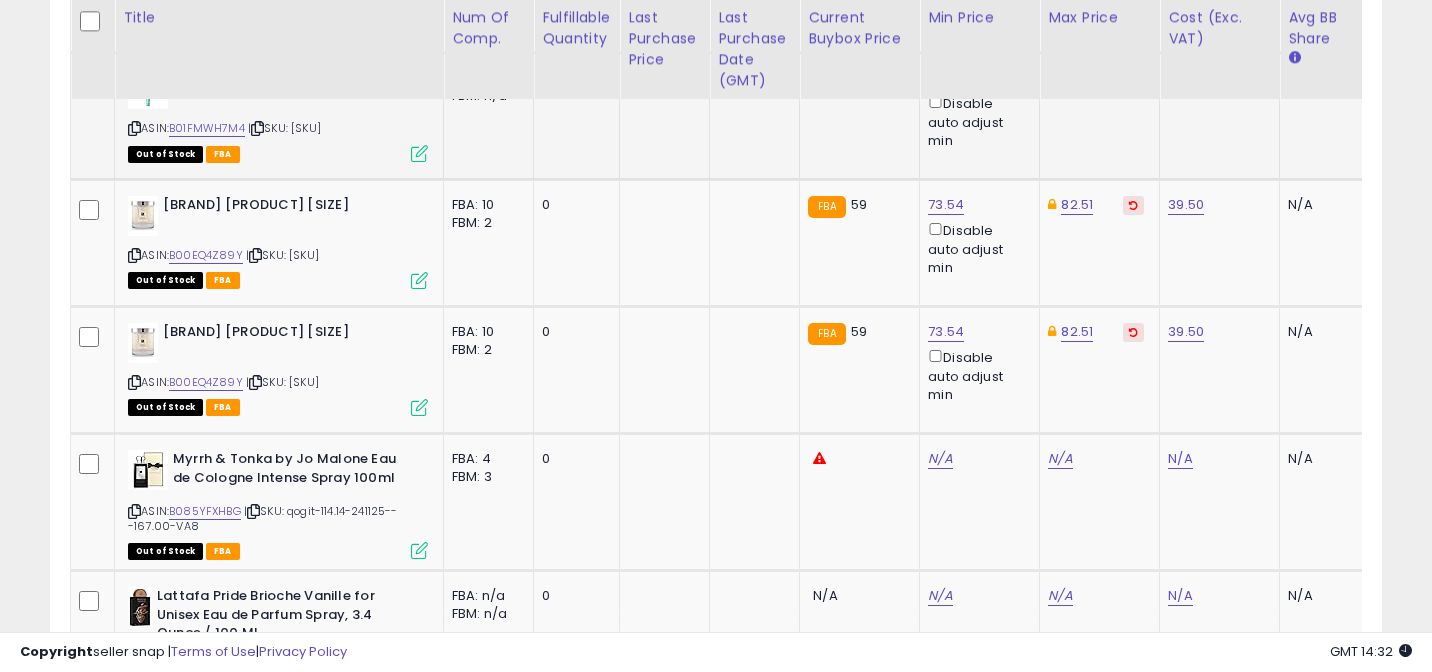click on "26.48" at bounding box center [940, -1159] 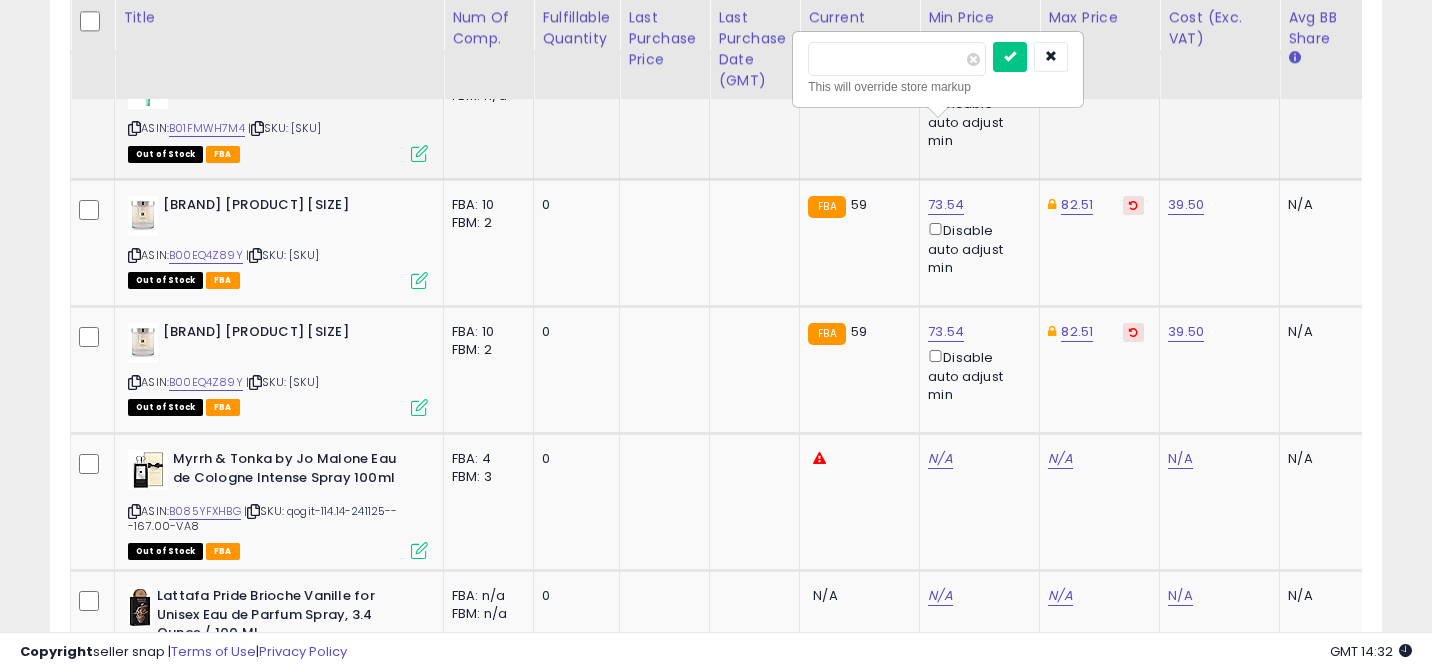 click on "*****" at bounding box center (897, 59) 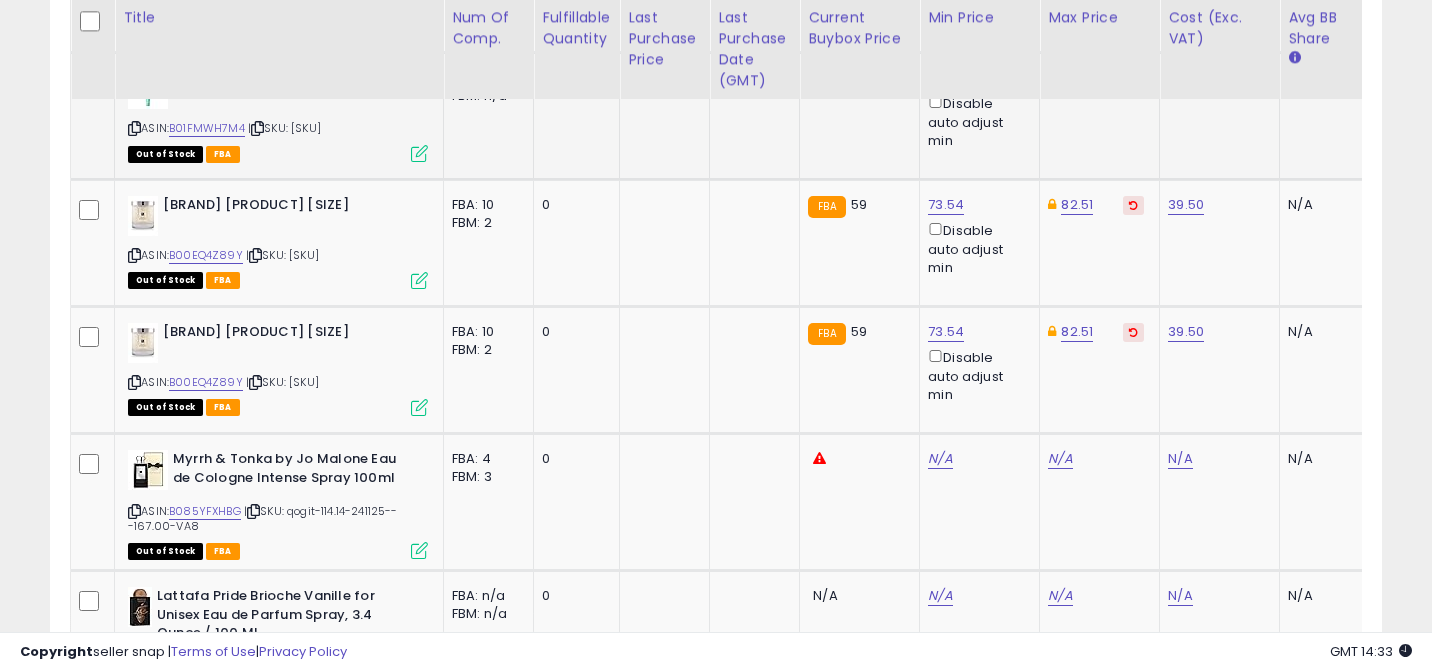 click on "36.43" at bounding box center (1060, -1159) 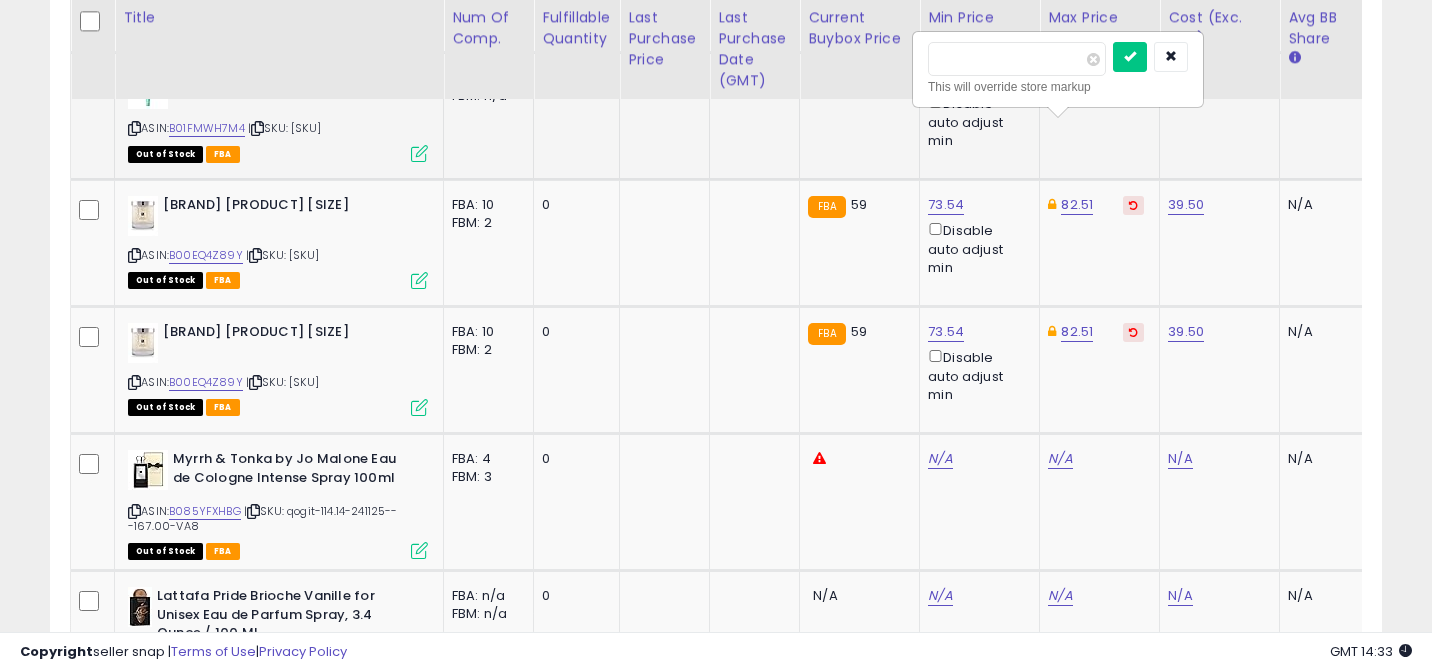 type on "*" 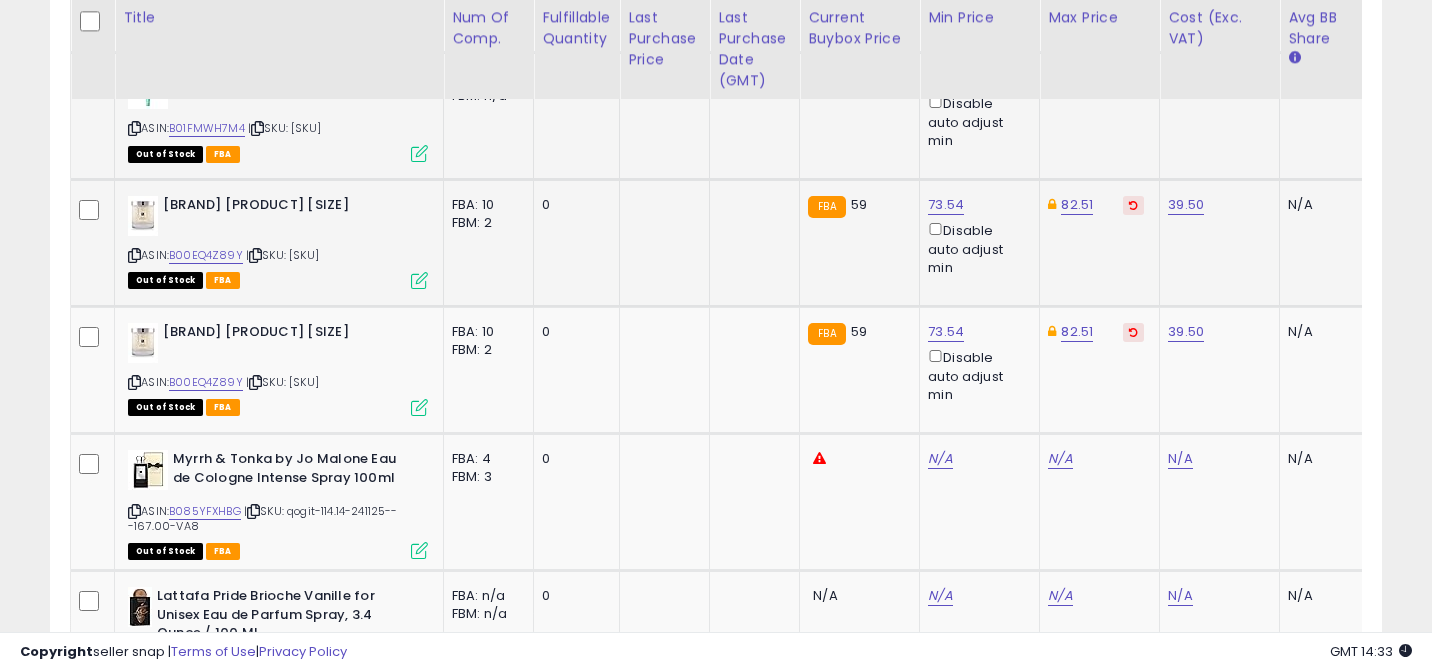 scroll, scrollTop: 0, scrollLeft: 96, axis: horizontal 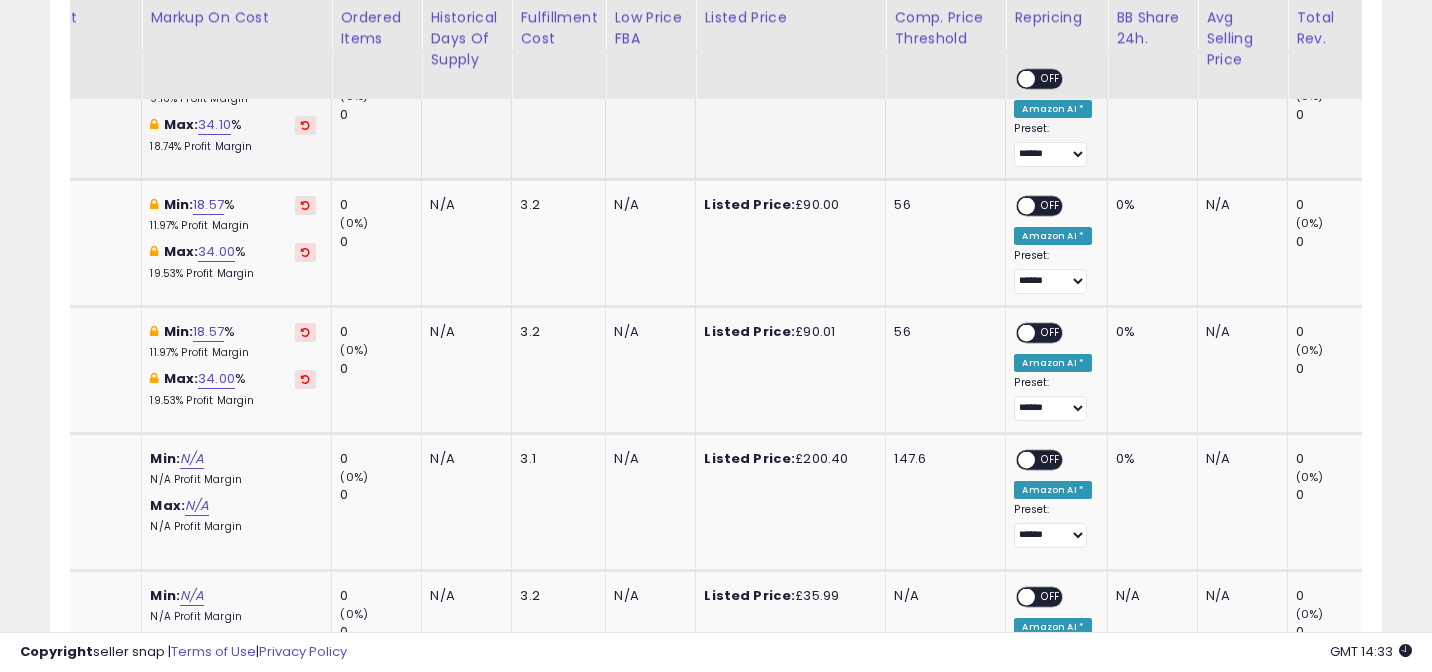 click on "OFF" at bounding box center [1052, 79] 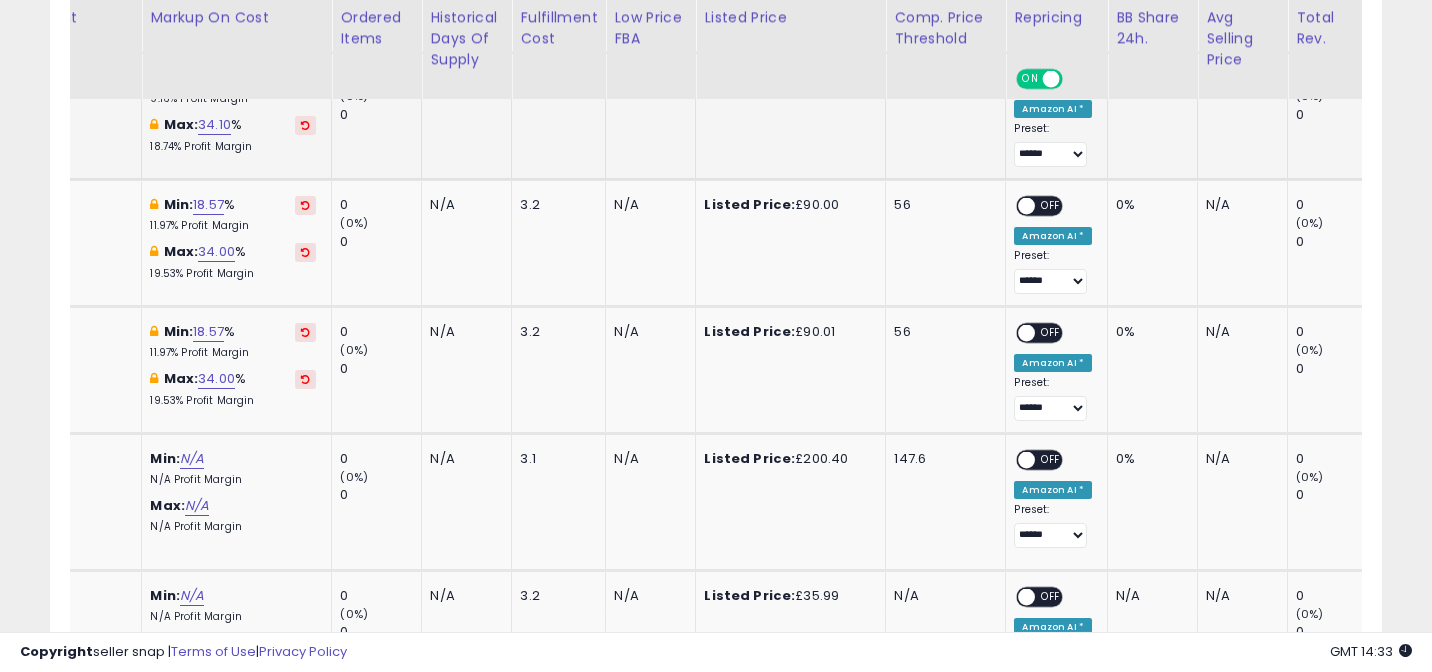 scroll, scrollTop: 0, scrollLeft: 460, axis: horizontal 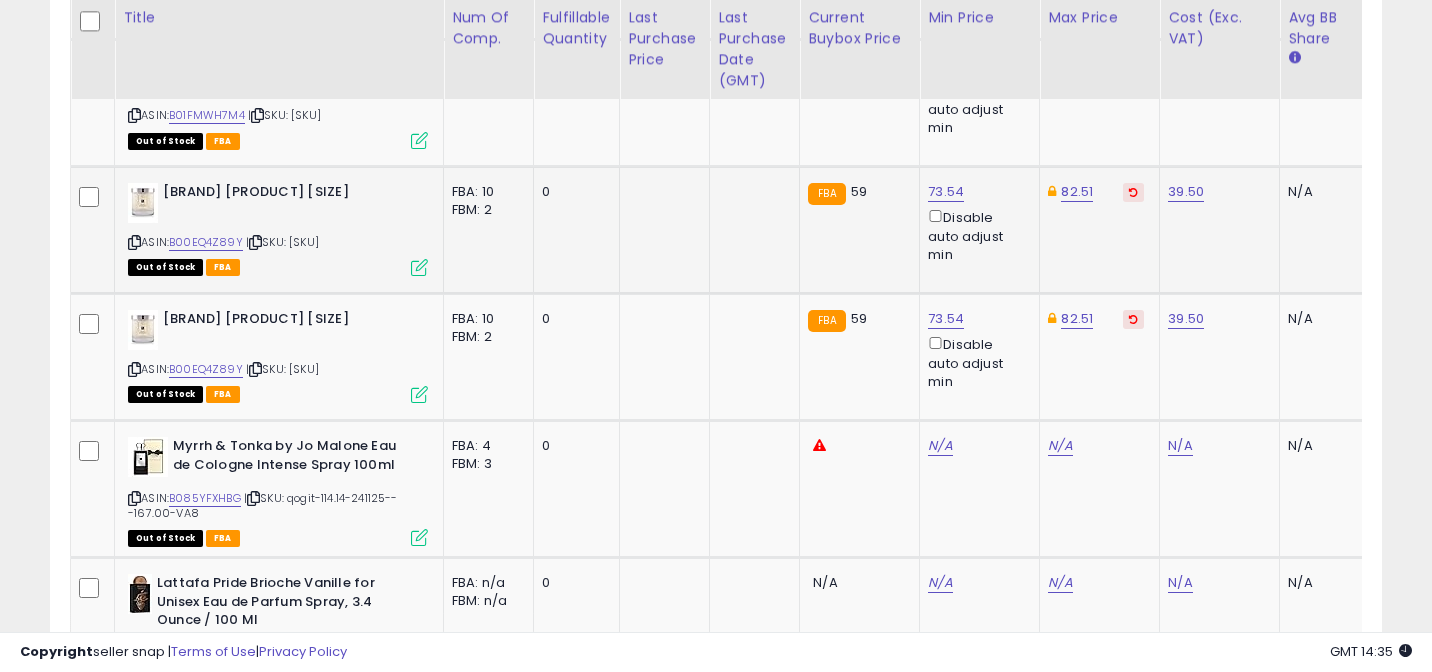 click at bounding box center (134, 242) 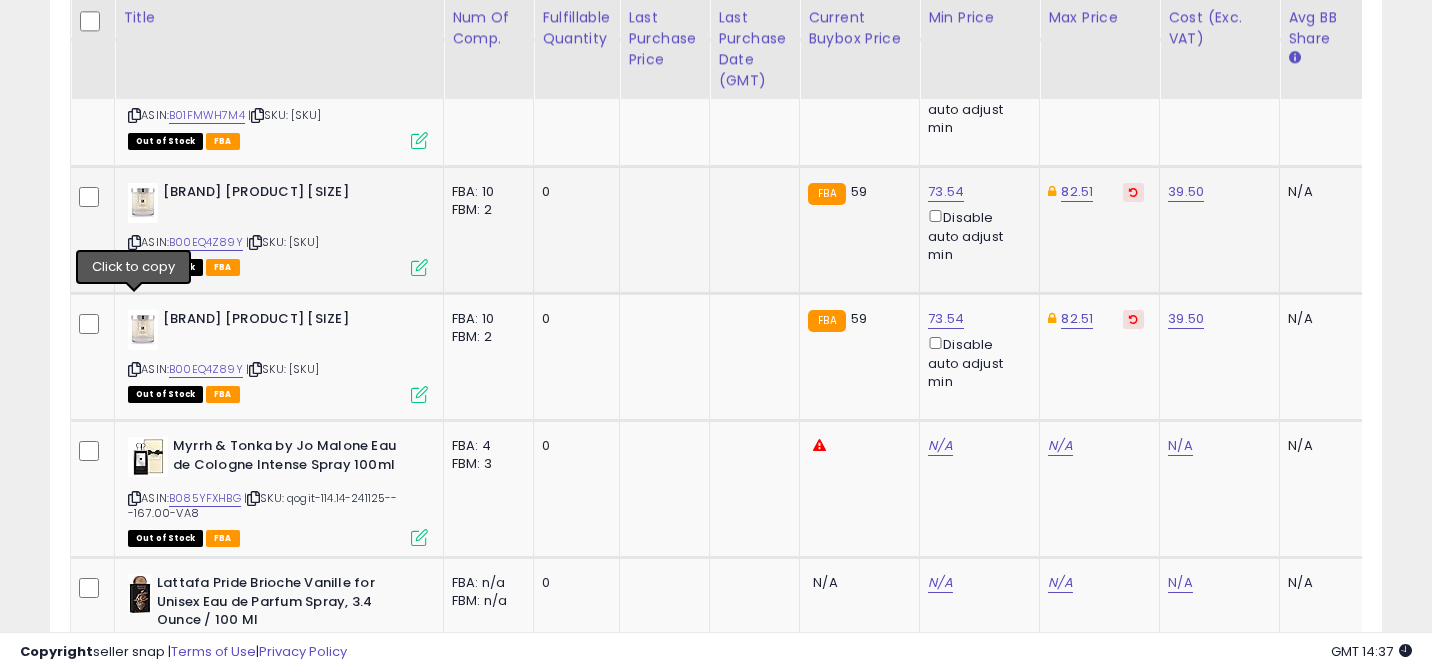 click at bounding box center (134, 242) 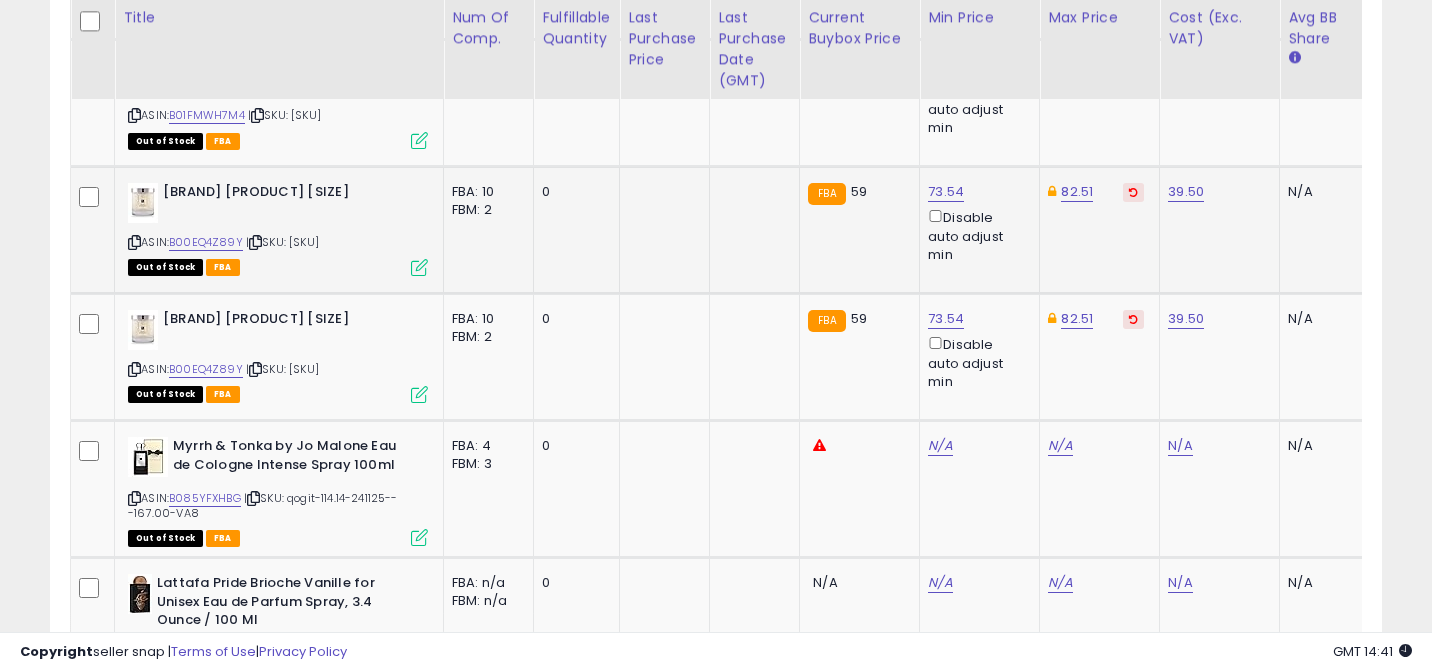 scroll, scrollTop: 0, scrollLeft: 150, axis: horizontal 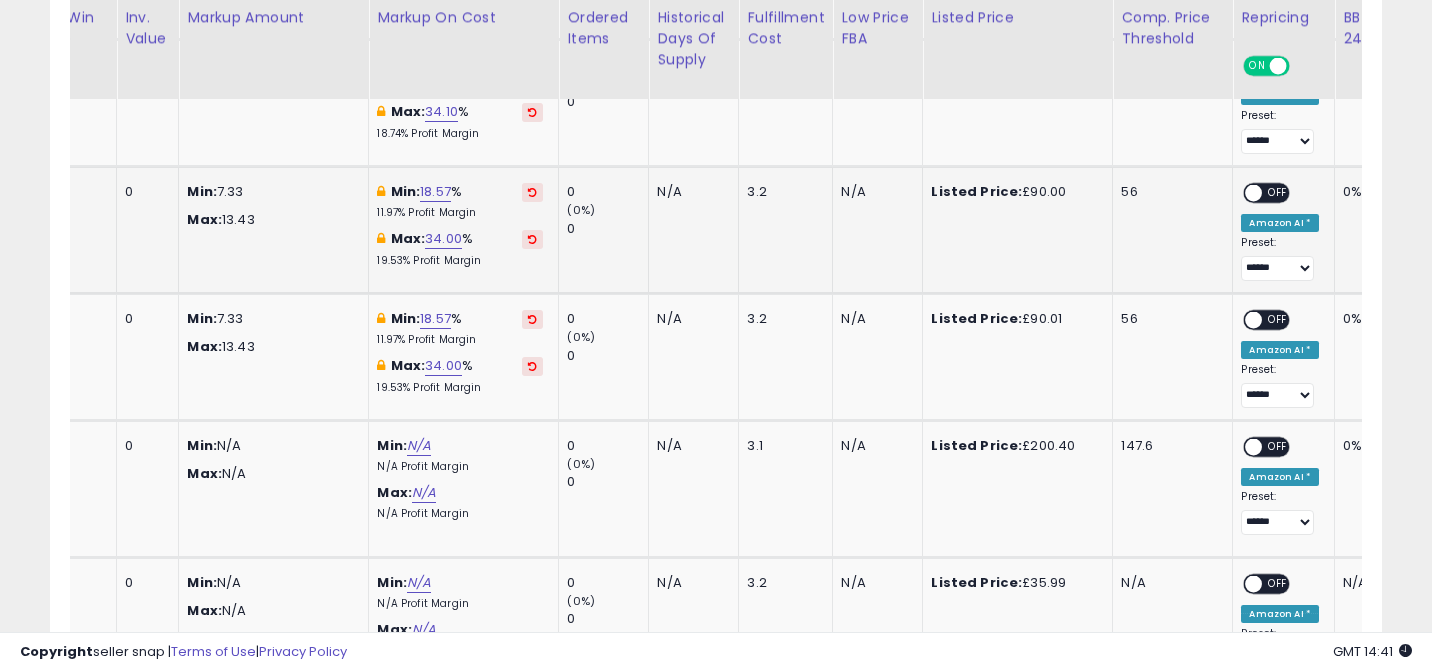click on "OFF" at bounding box center [1279, 193] 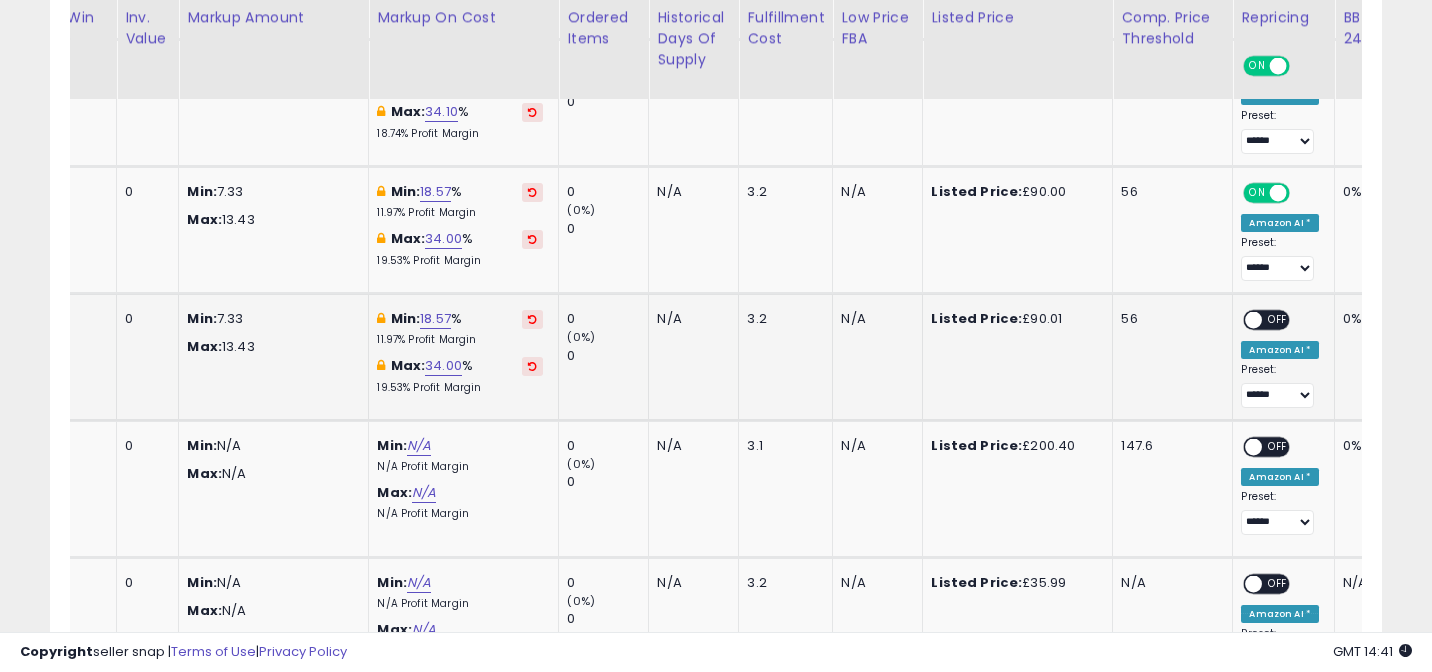 click on "OFF" at bounding box center (1279, 320) 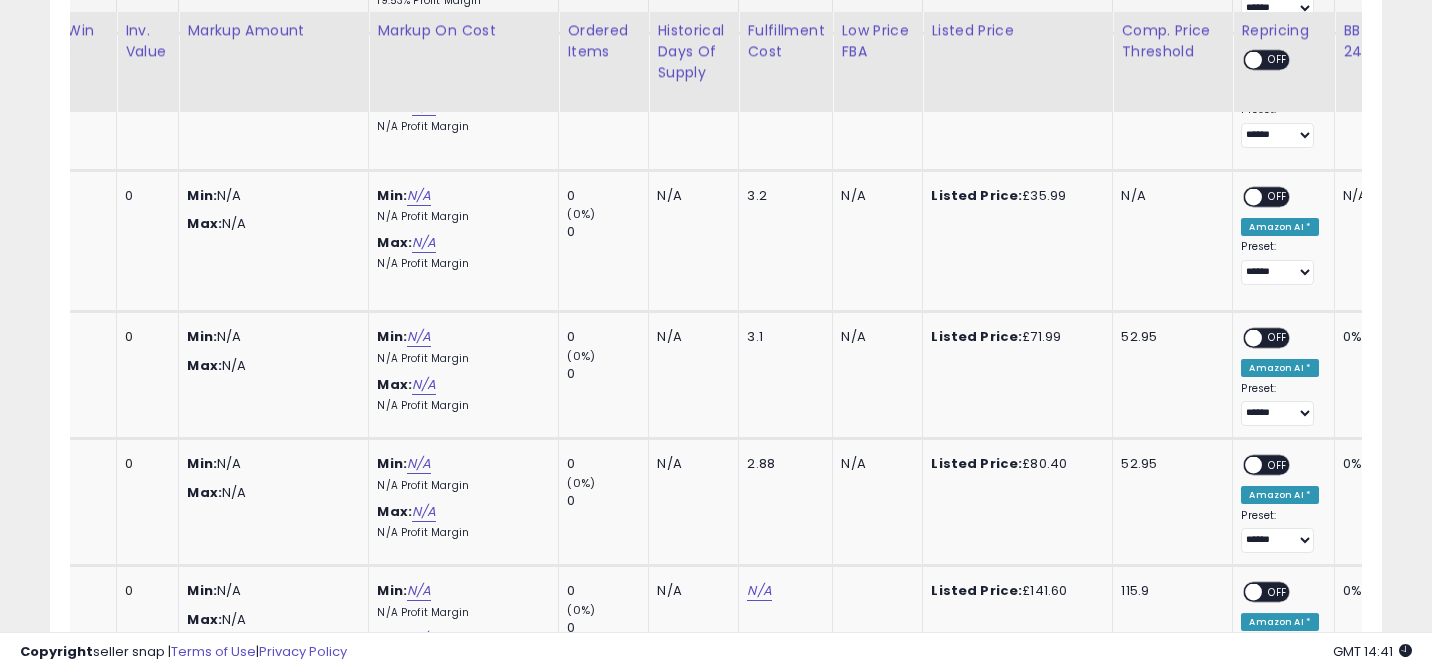 scroll, scrollTop: 2670, scrollLeft: 0, axis: vertical 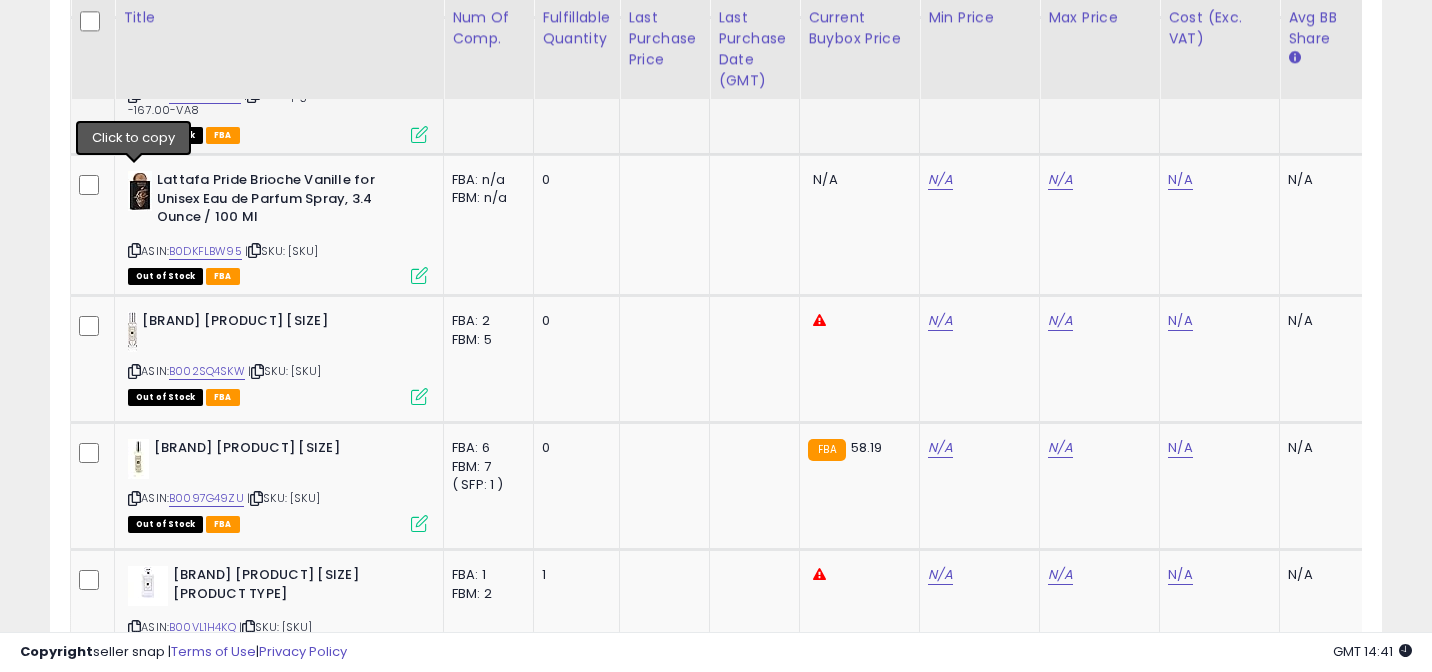 click at bounding box center (134, 95) 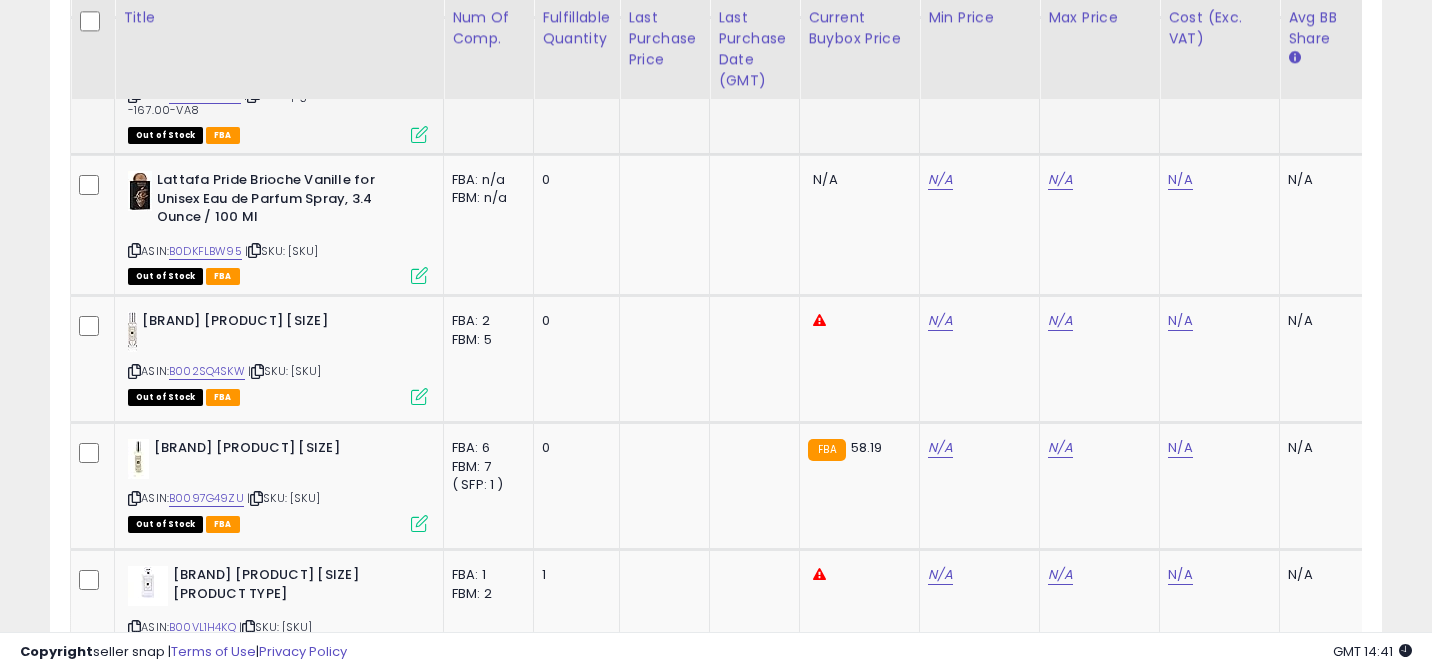 click at bounding box center (253, 95) 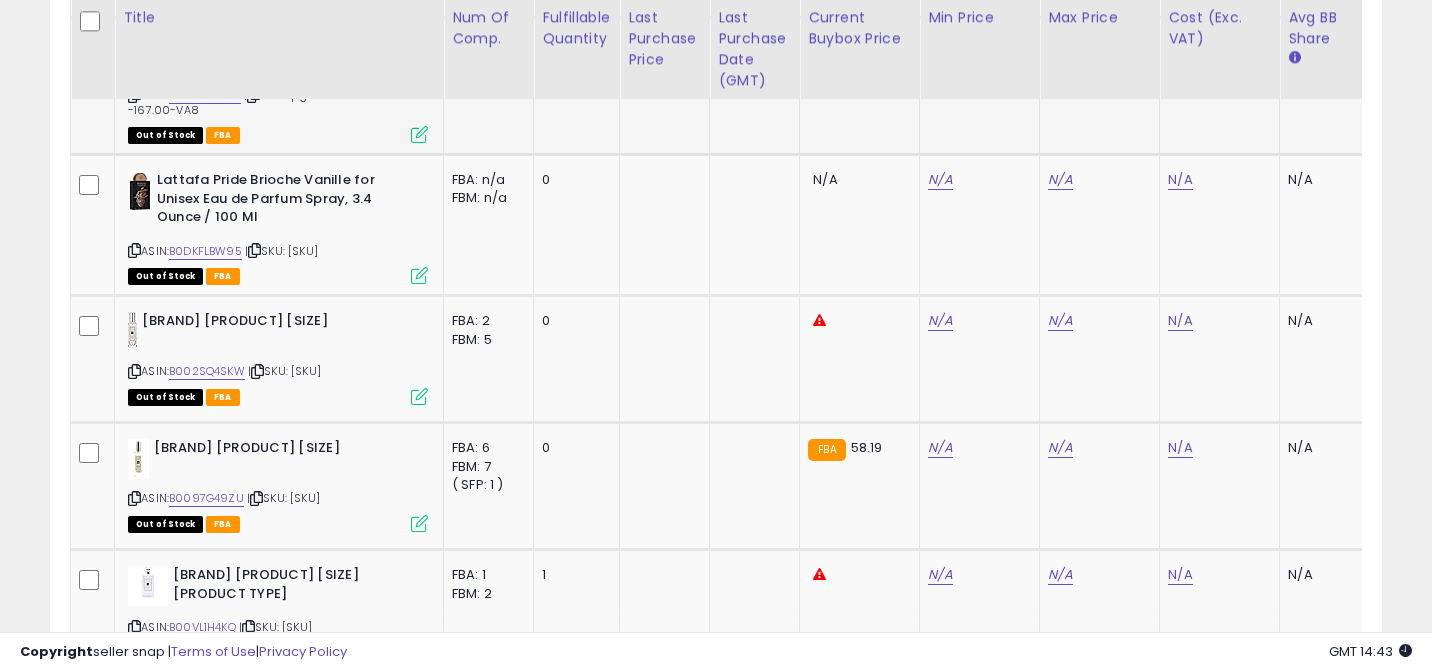 click on "N/A" 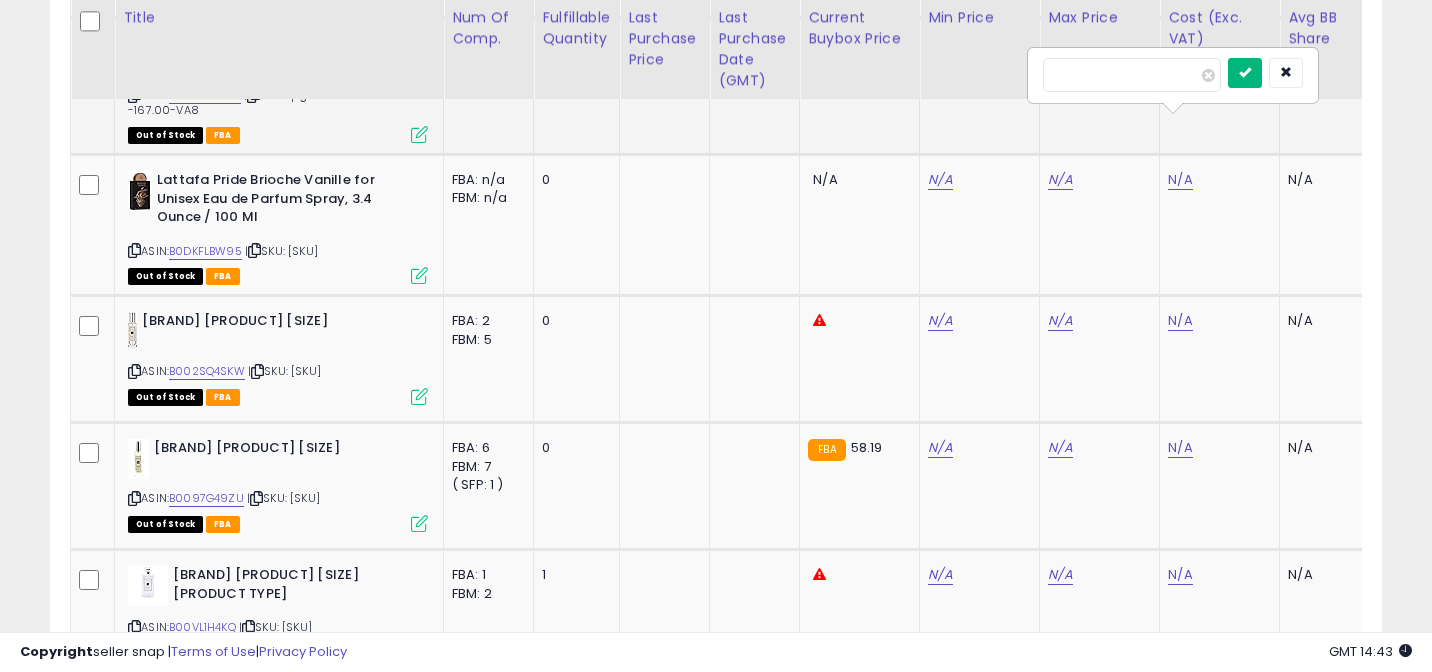 type on "*****" 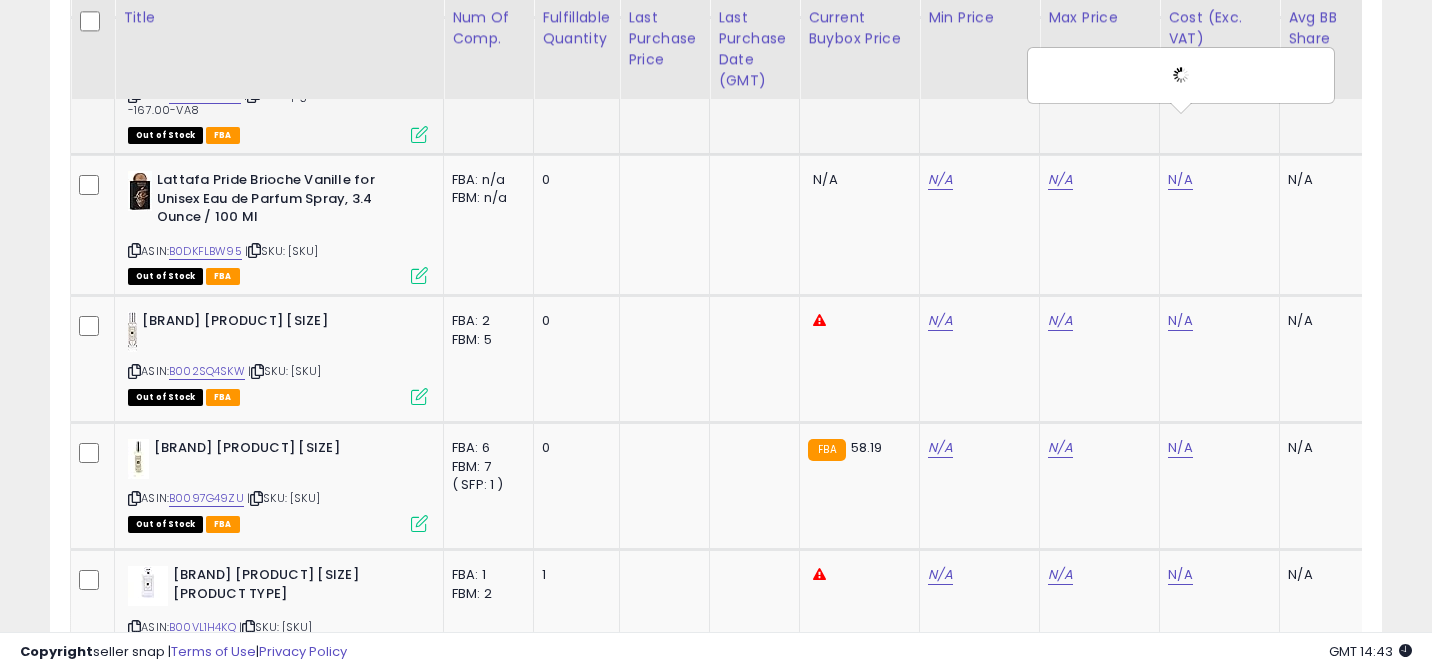scroll, scrollTop: 0, scrollLeft: 44, axis: horizontal 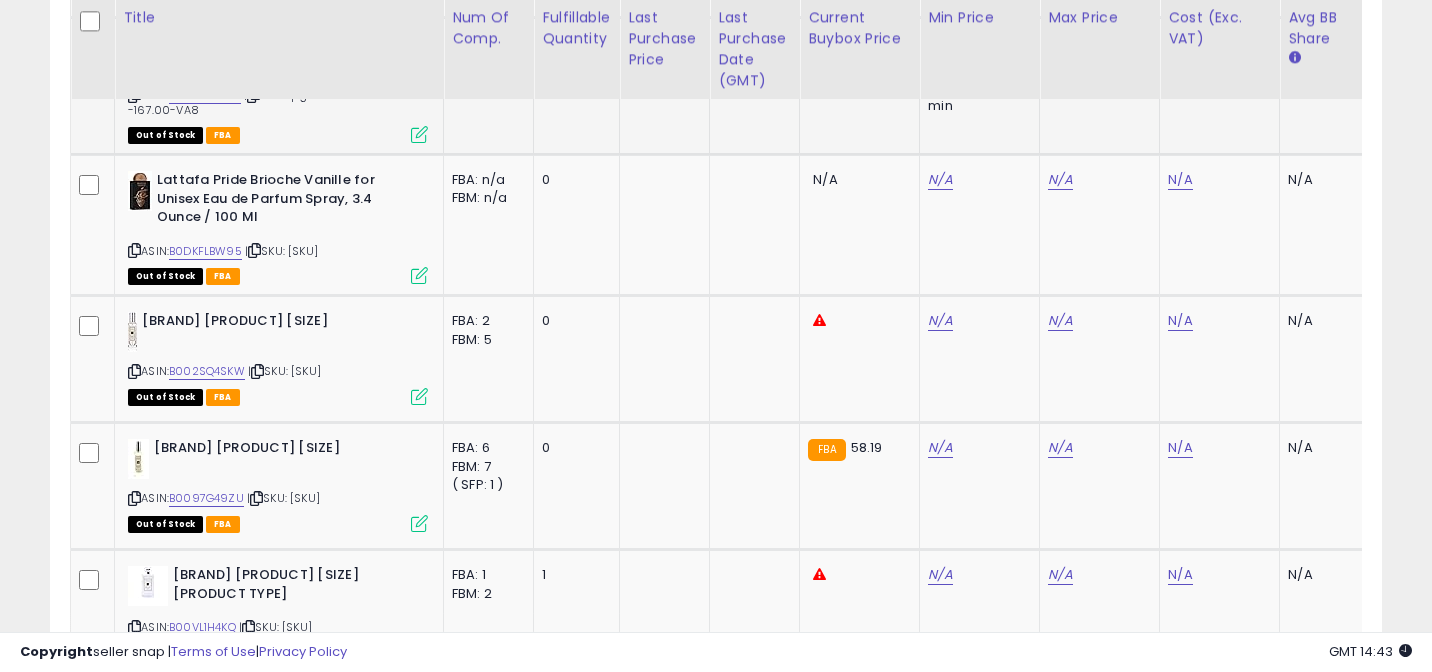 click on "165.35" at bounding box center [940, -1575] 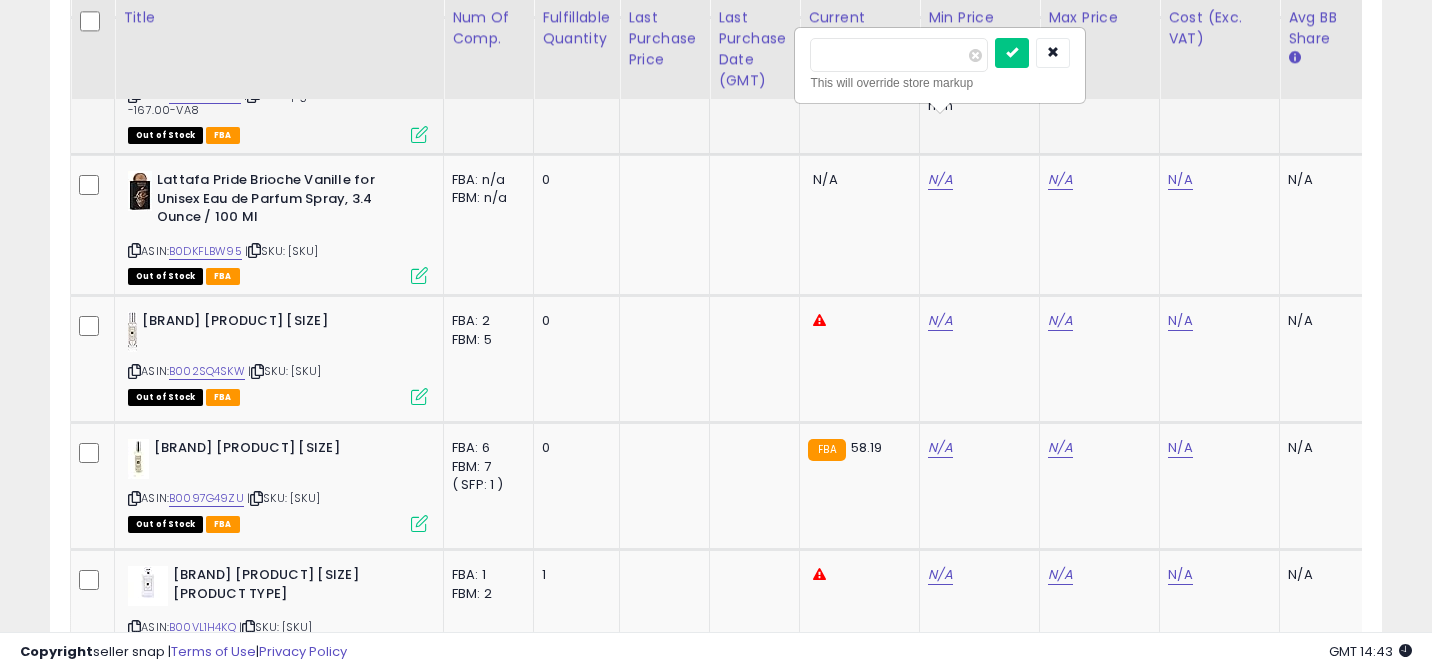 click on "******" at bounding box center [899, 55] 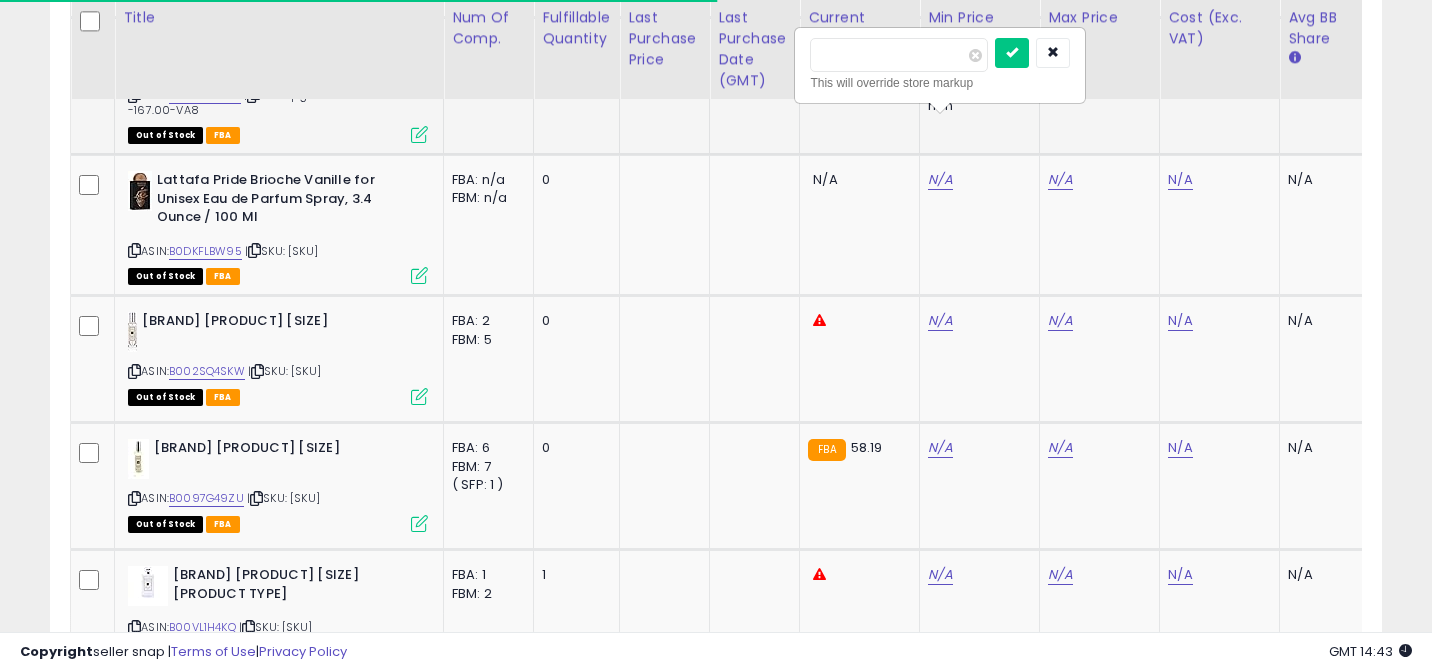 type on "******" 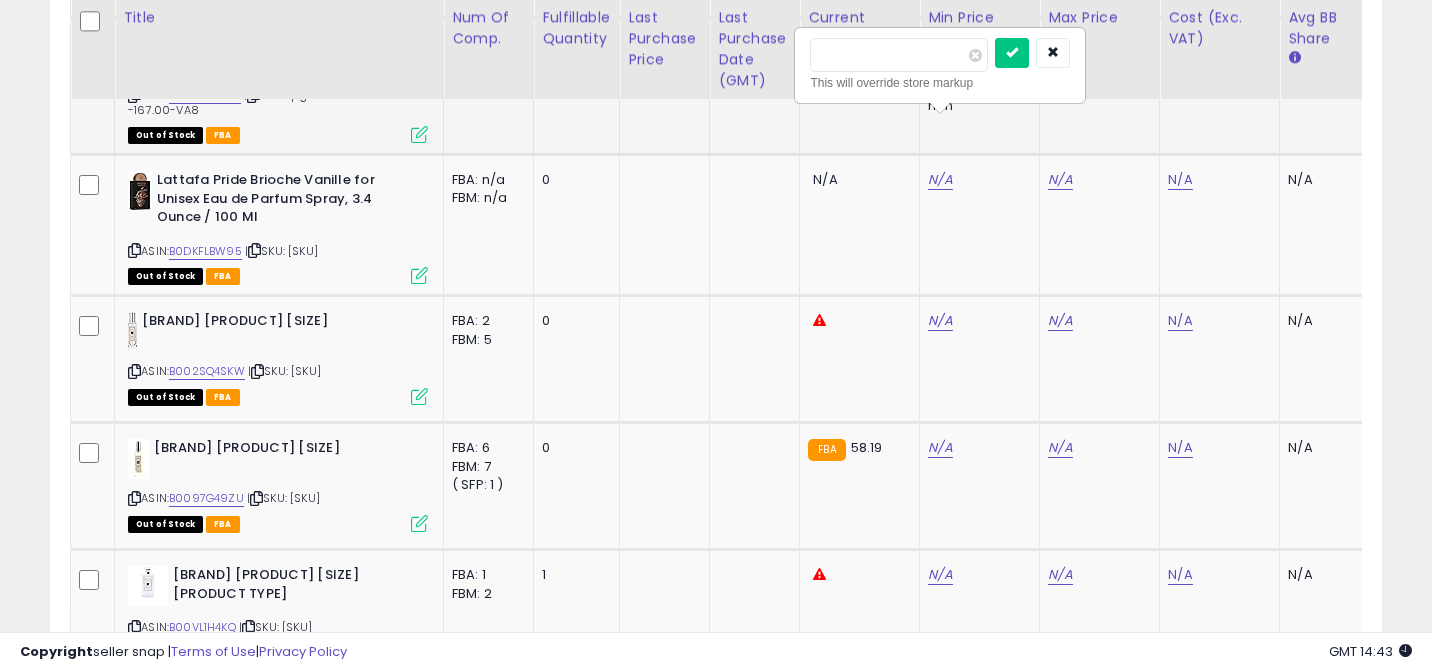 click at bounding box center [1012, 53] 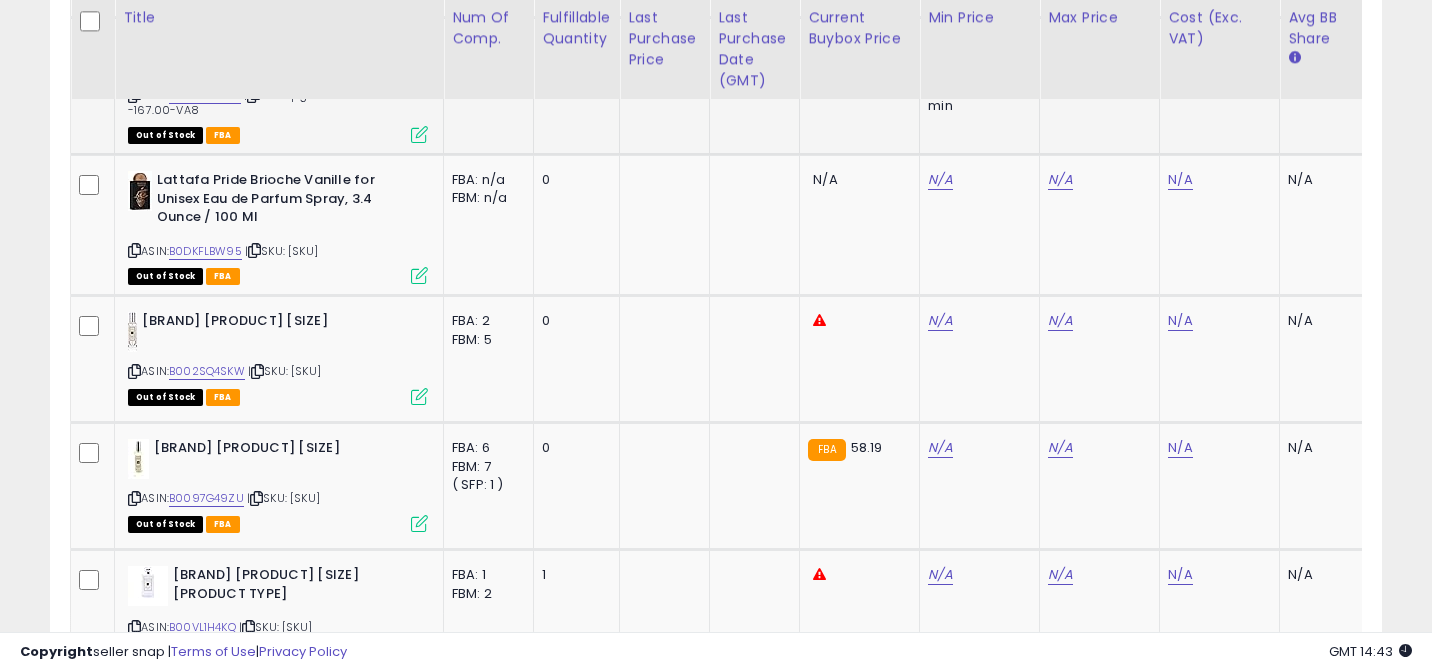 click on "198.31" at bounding box center [1060, -1575] 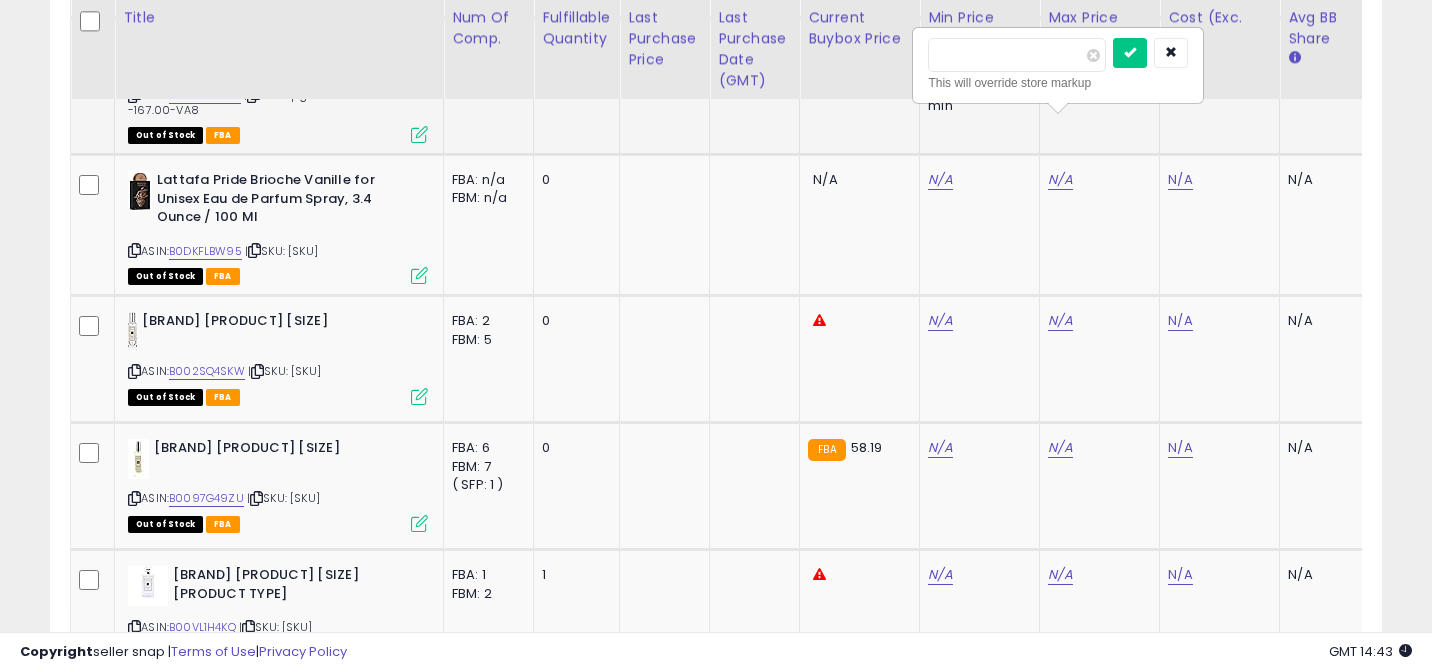 type on "*" 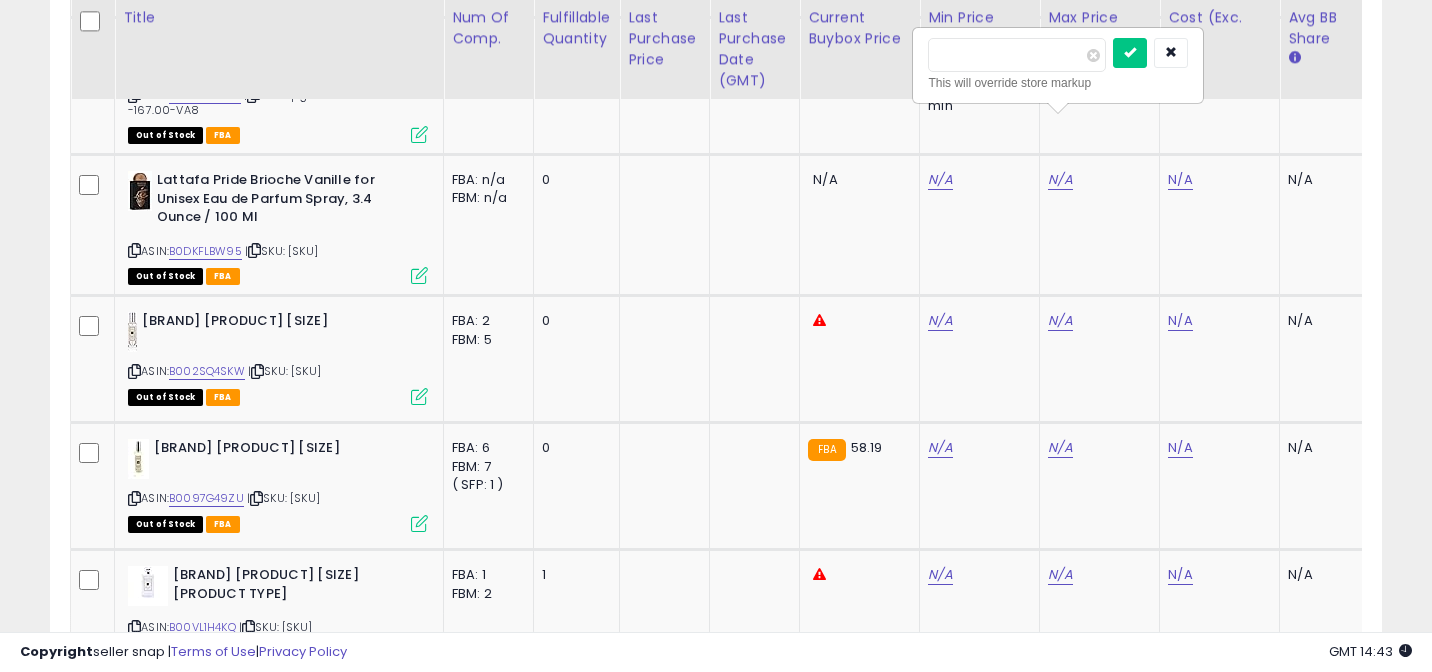 type on "*****" 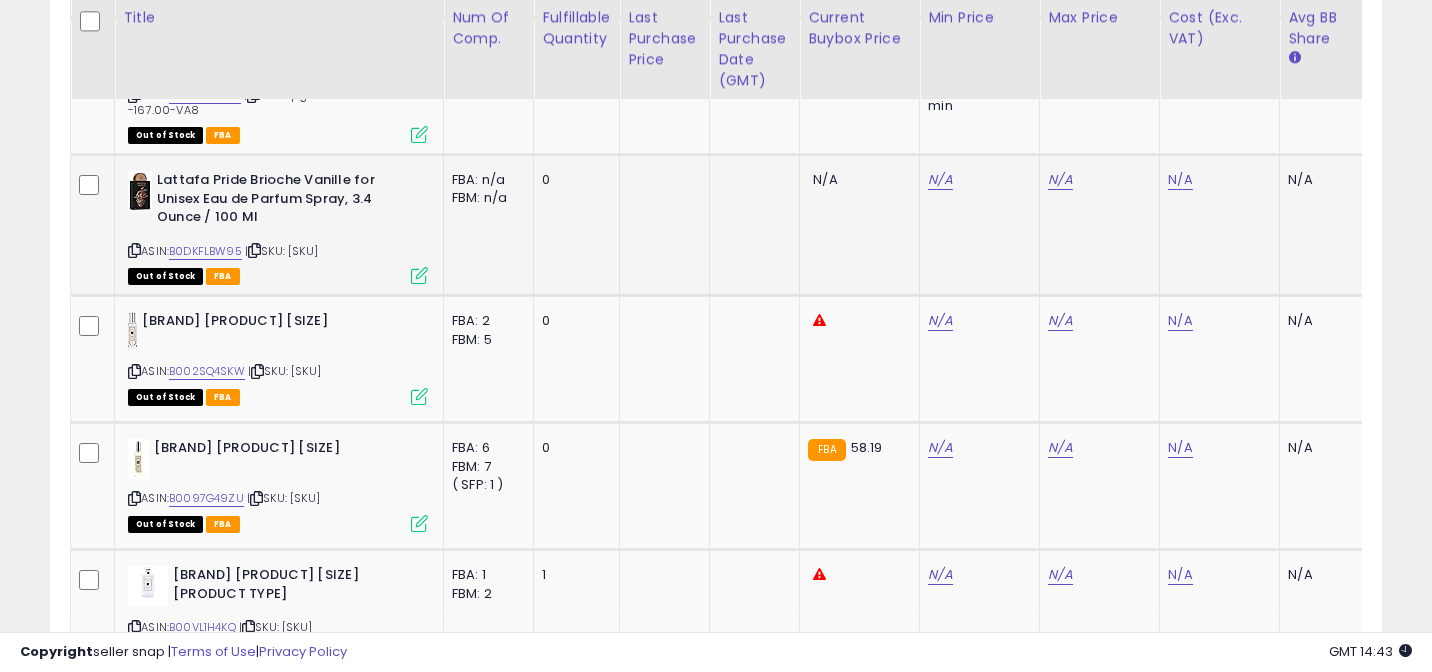 scroll, scrollTop: 0, scrollLeft: 660, axis: horizontal 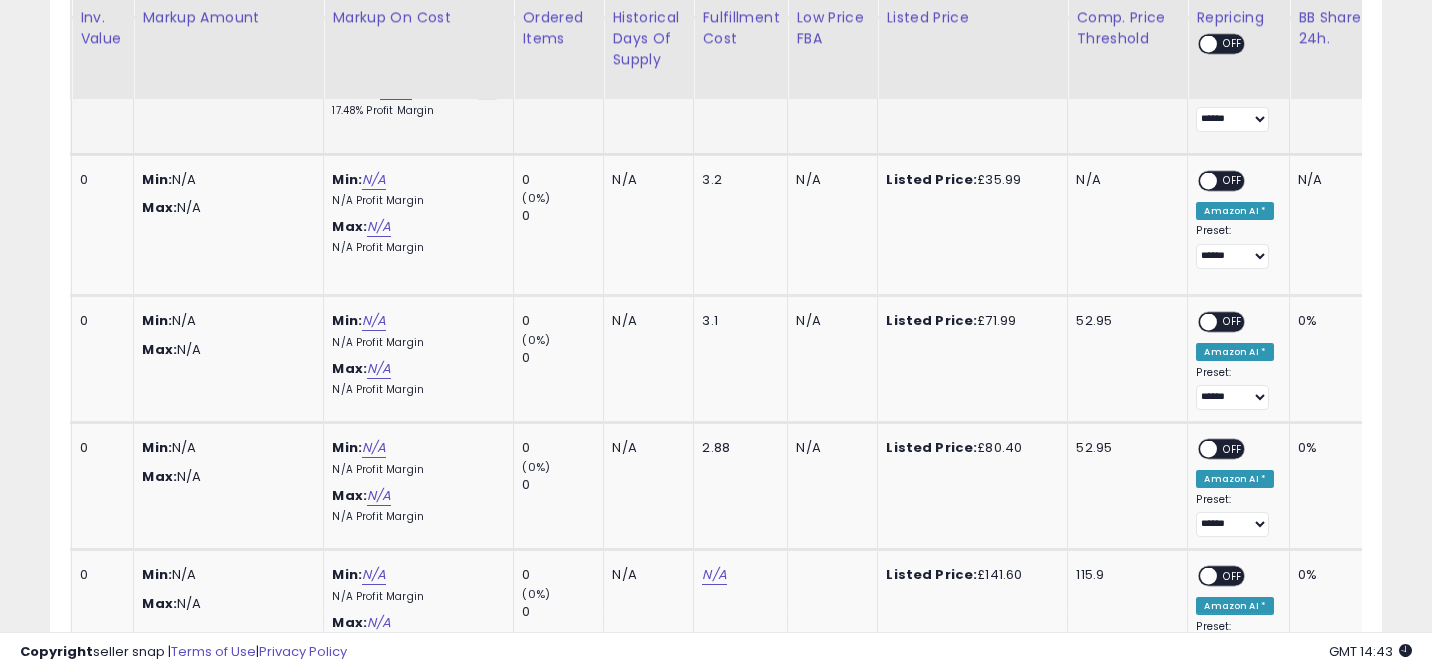 click on "ON   OFF" at bounding box center (1221, 44) 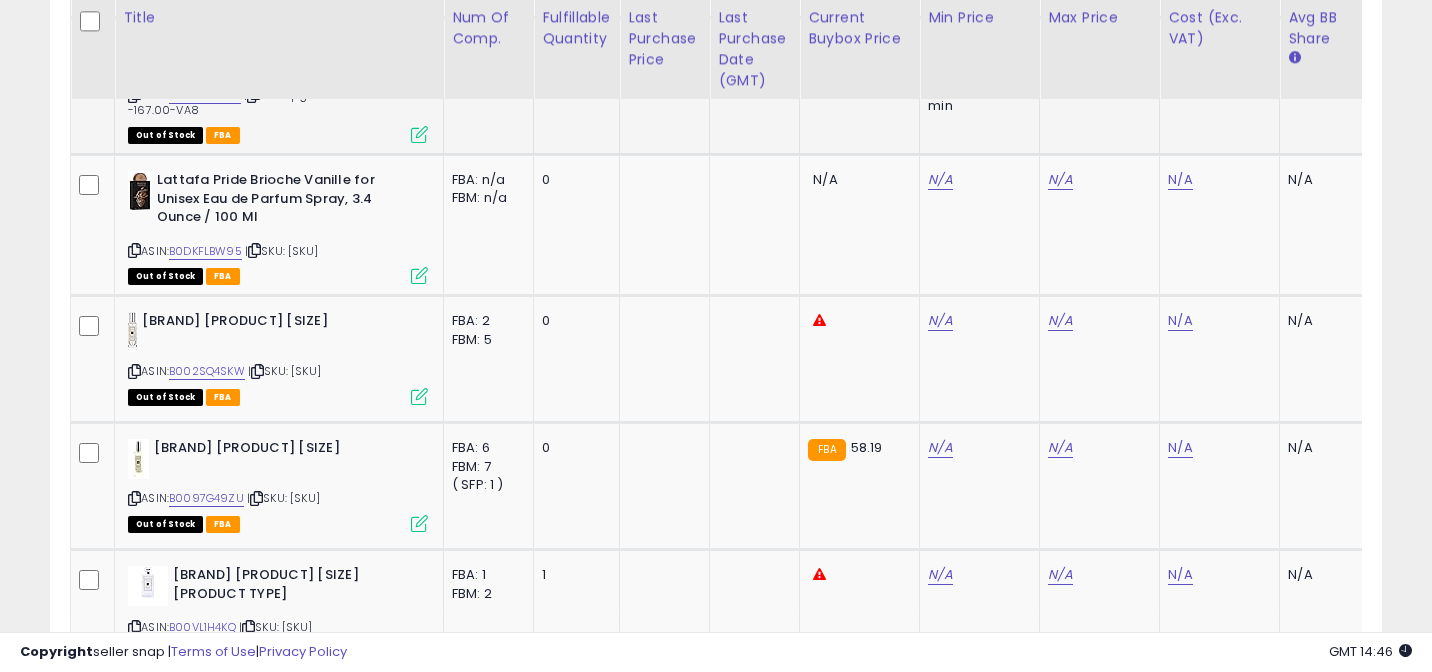 scroll, scrollTop: 0, scrollLeft: 49, axis: horizontal 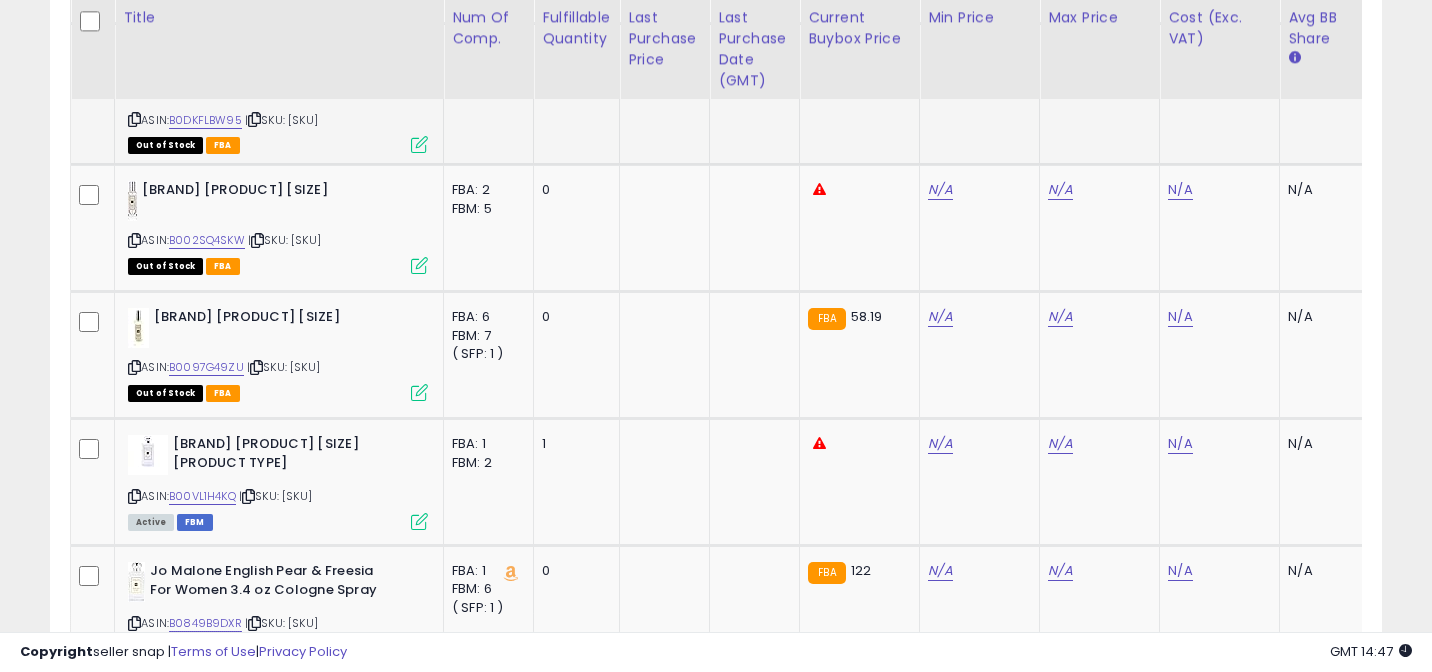 click at bounding box center (134, 119) 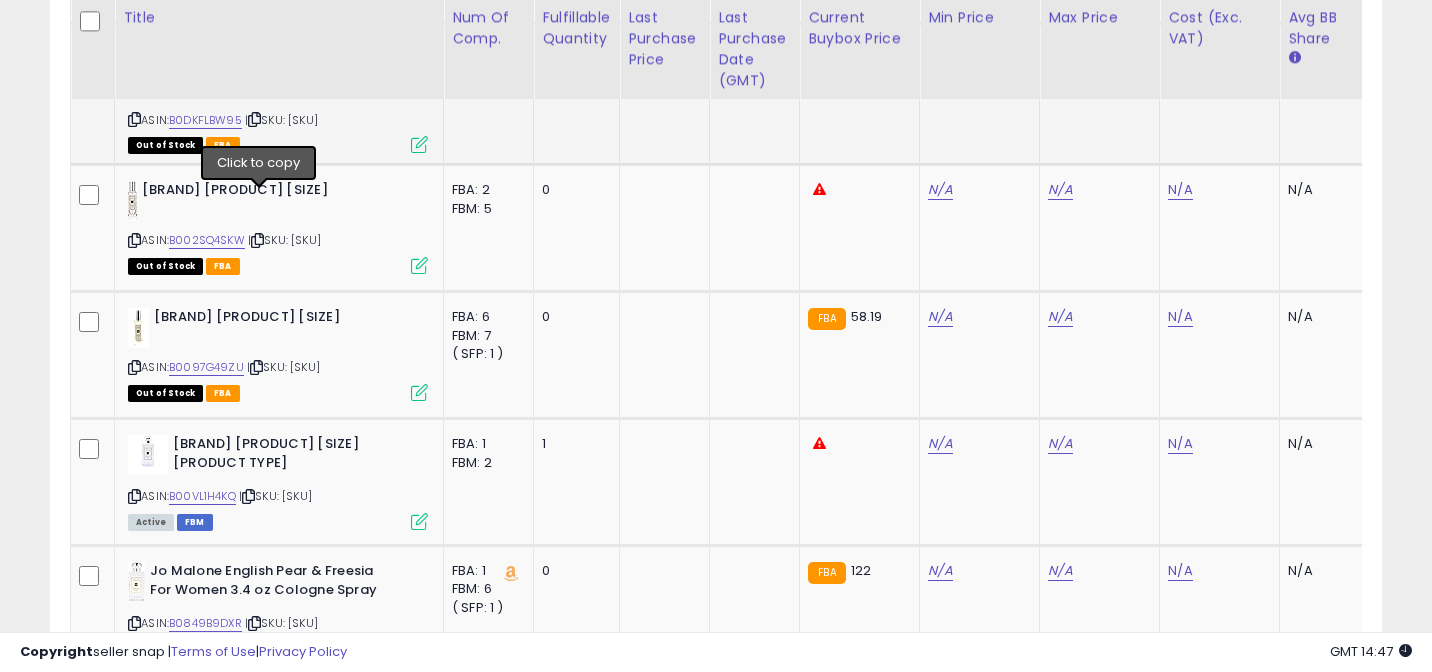click at bounding box center (254, 119) 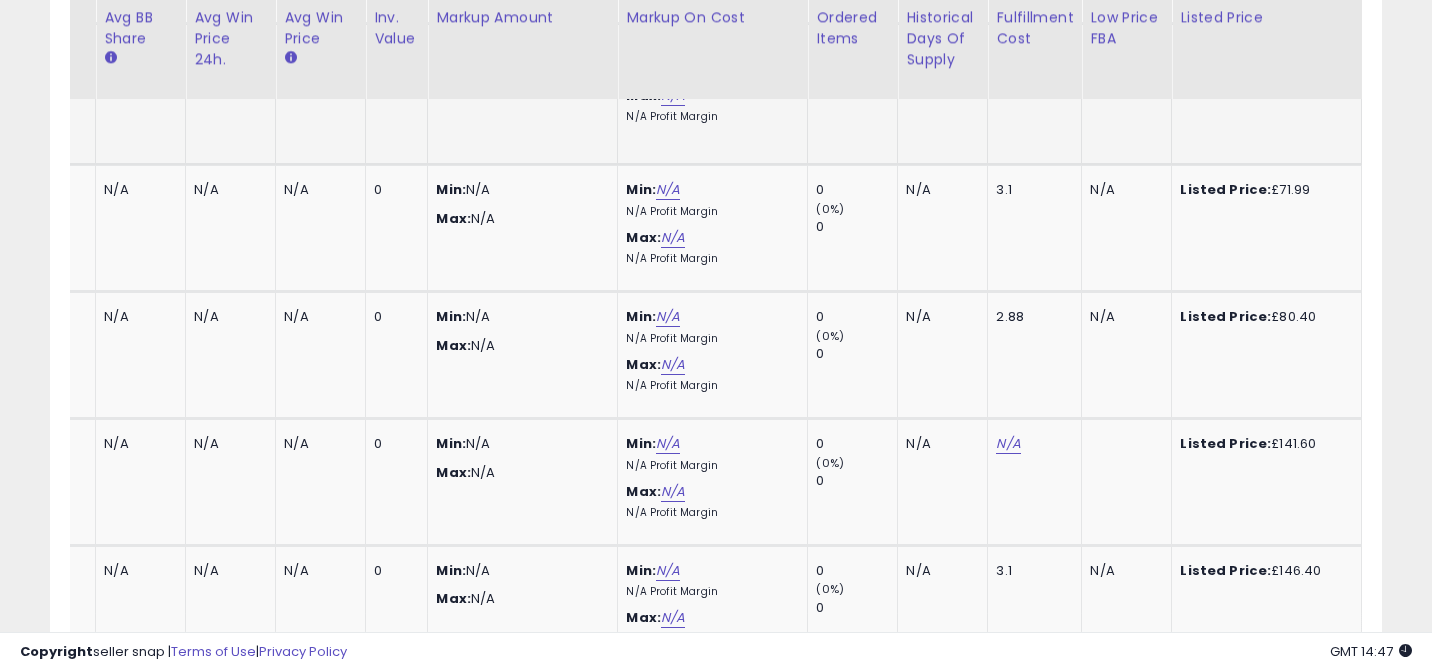 scroll, scrollTop: 0, scrollLeft: 683, axis: horizontal 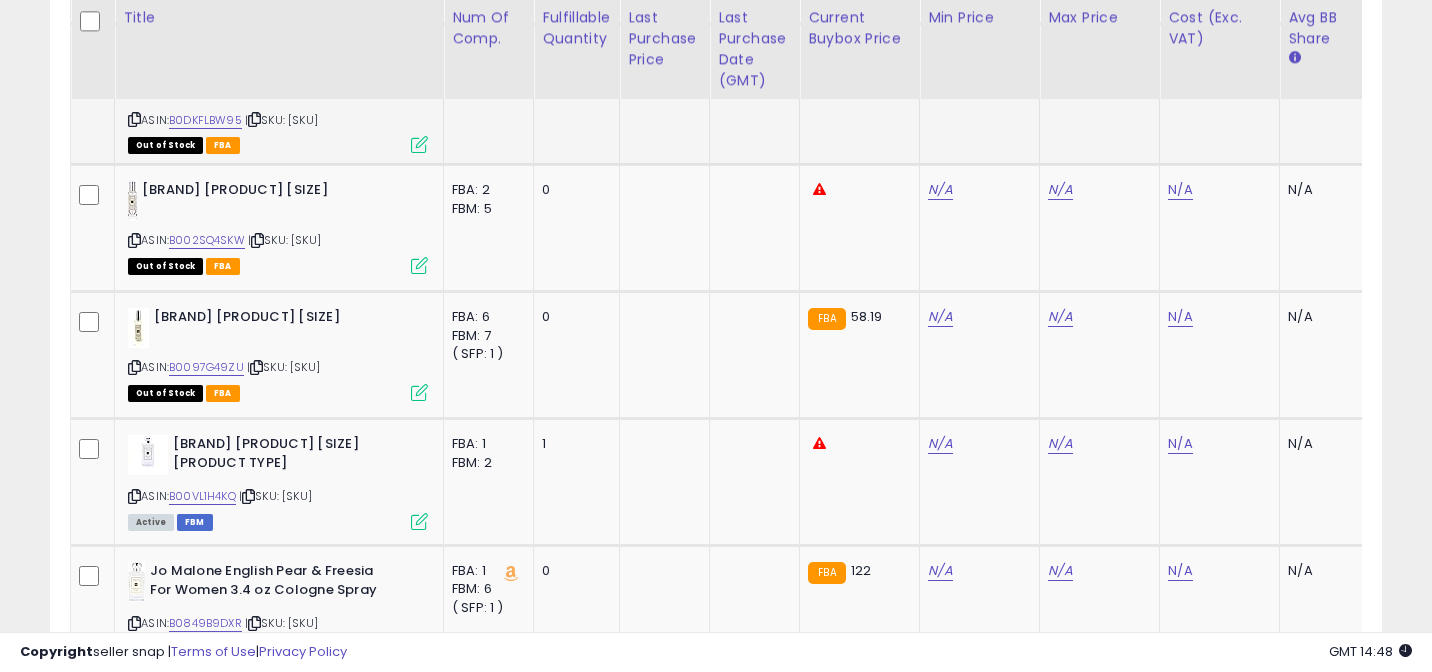 click on "N/A" at bounding box center [1180, -1400] 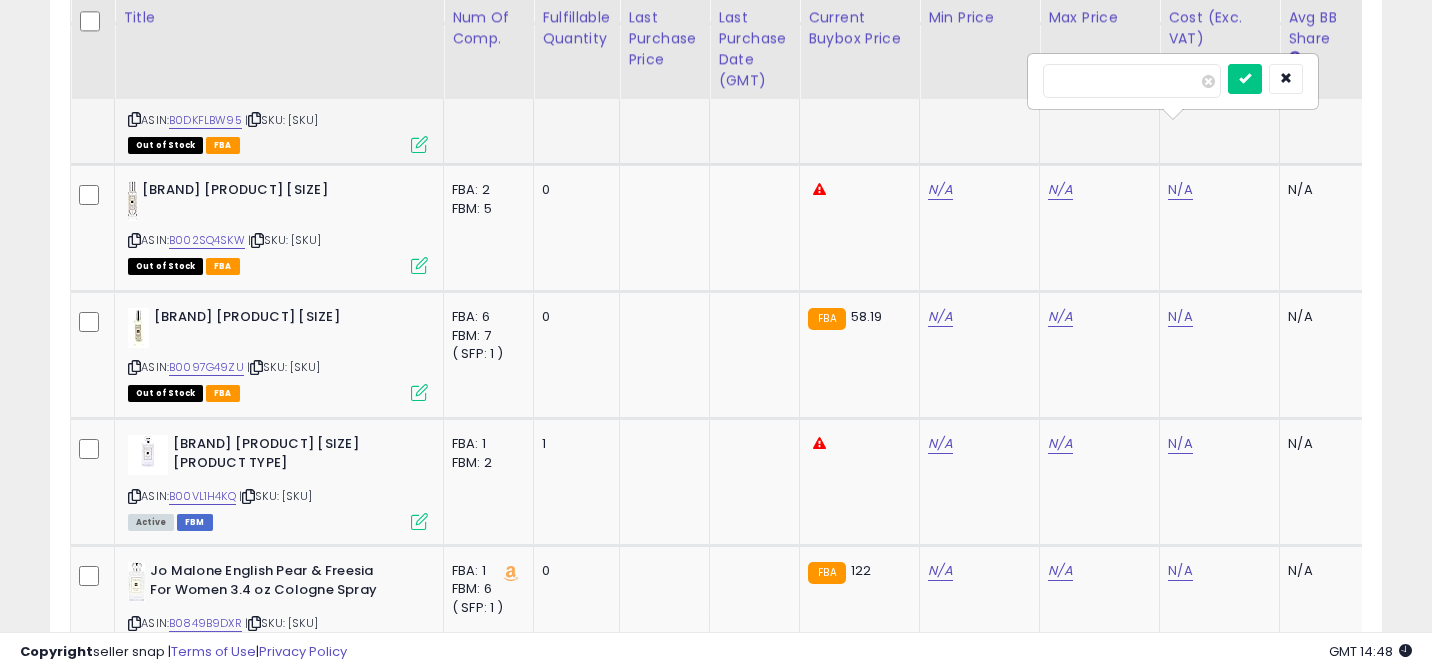 type on "*****" 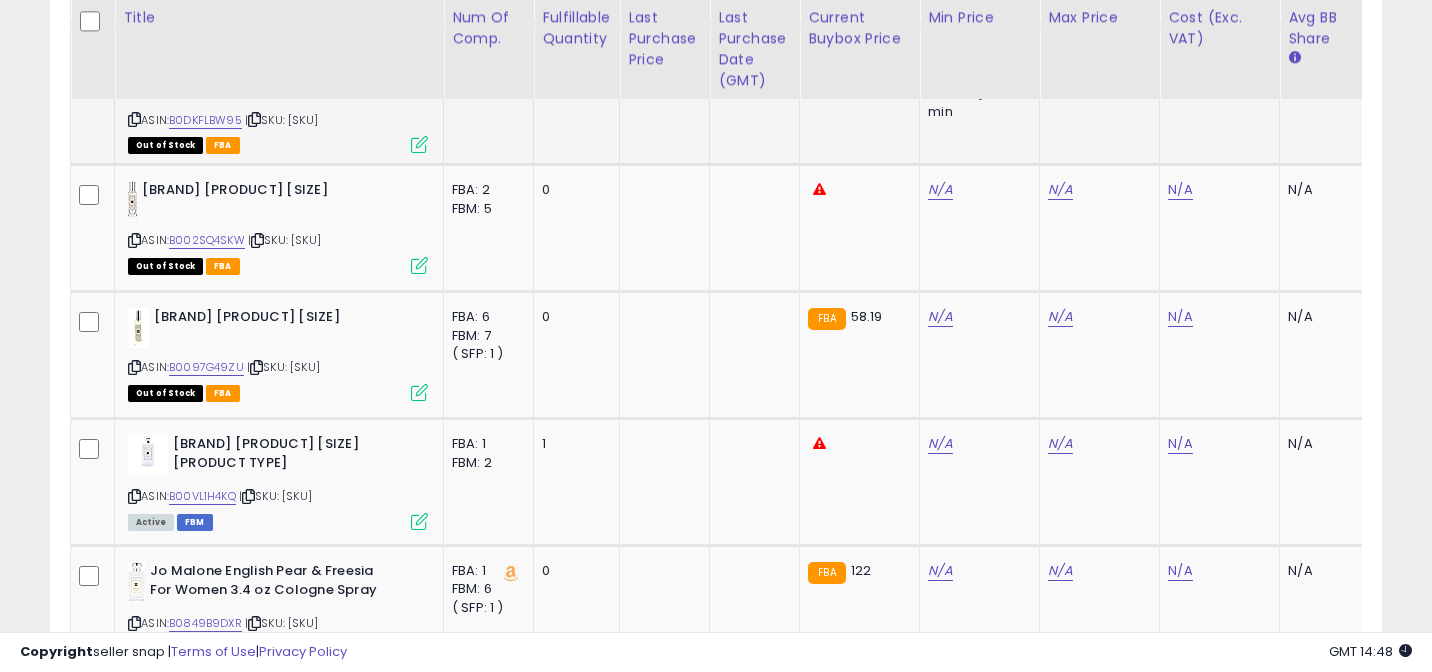 click on "28.21" at bounding box center (940, -1706) 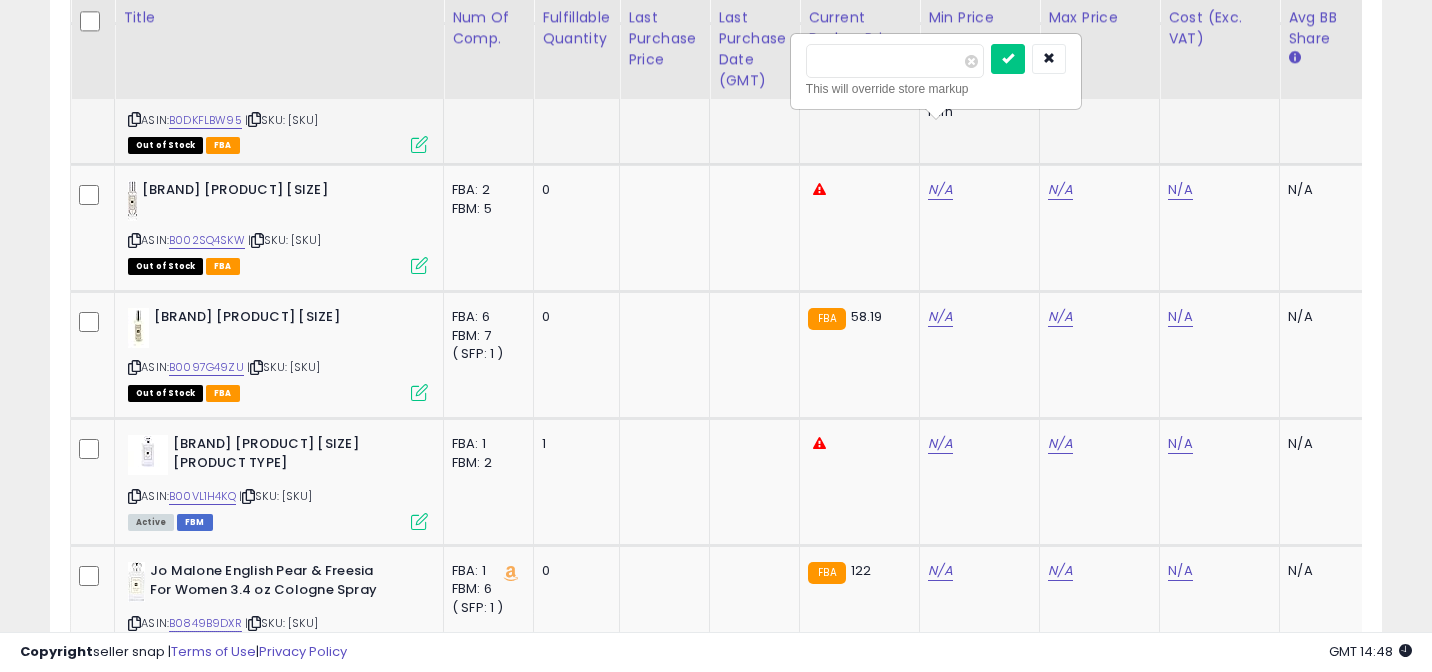 type on "*****" 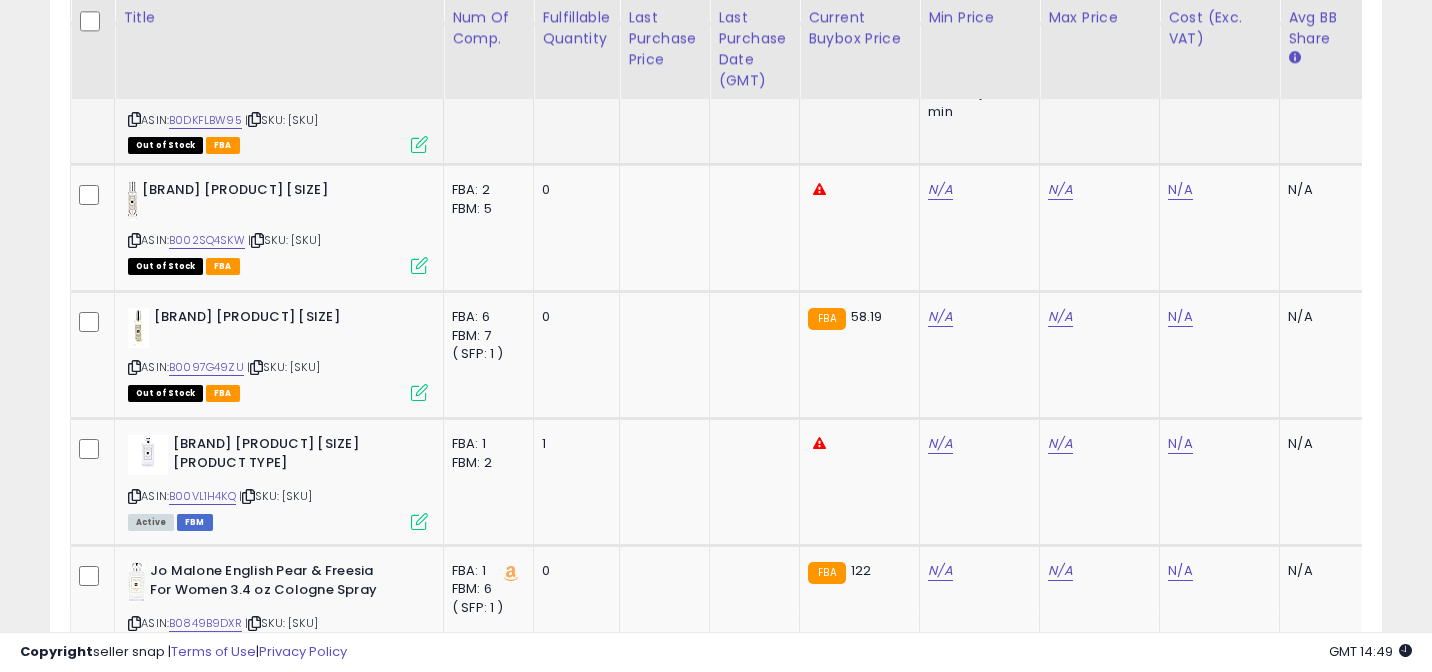 click on "31.09" at bounding box center [1060, -1706] 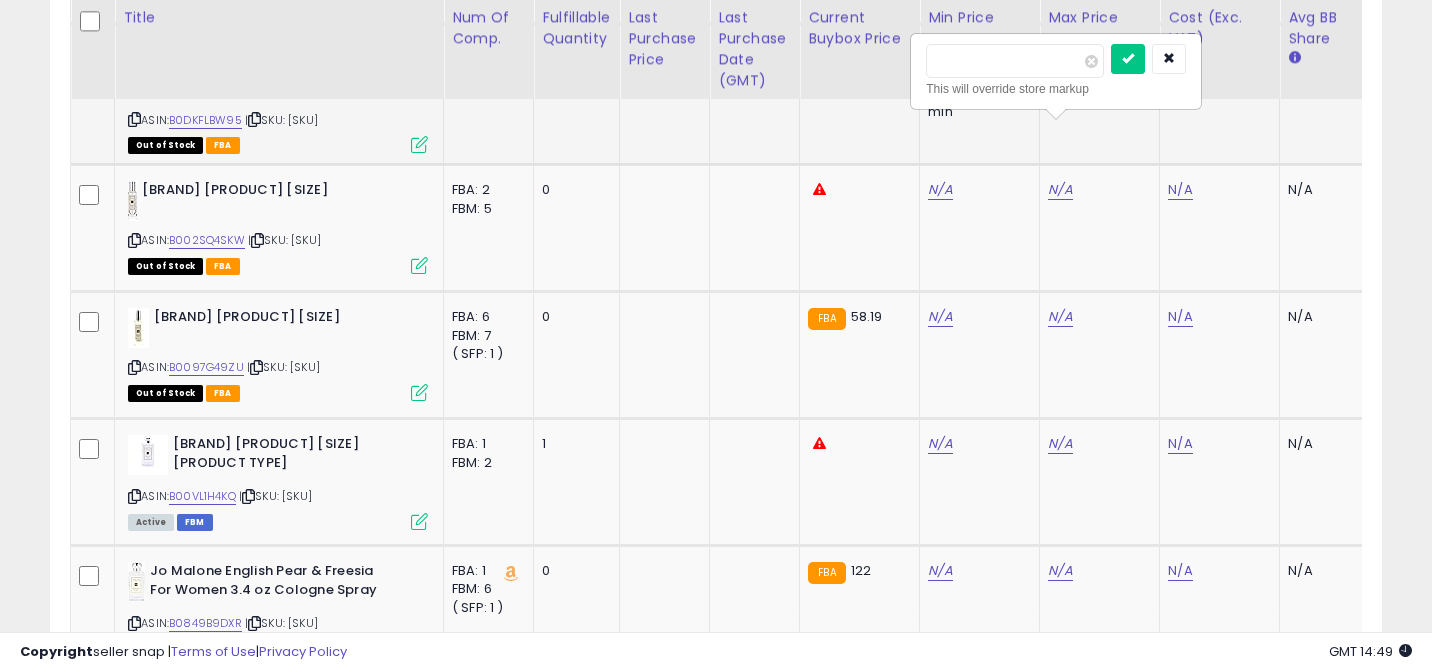 type on "*" 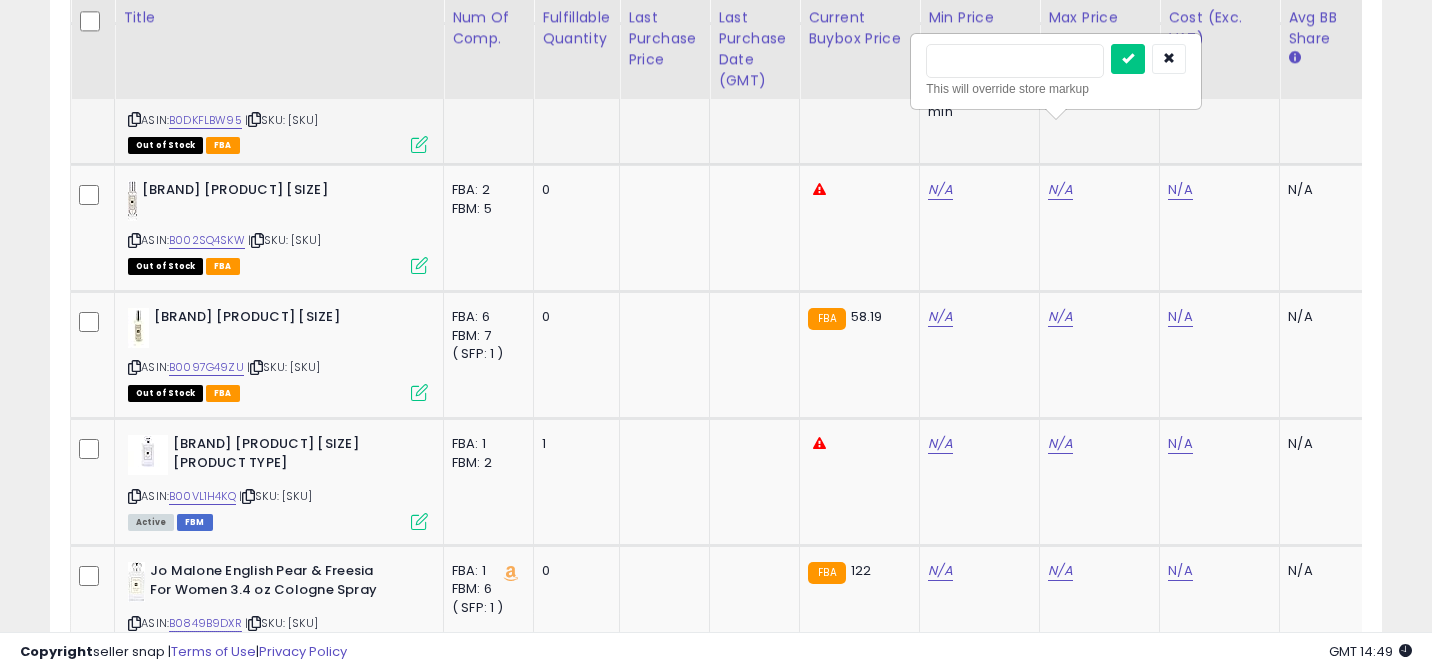 type on "**" 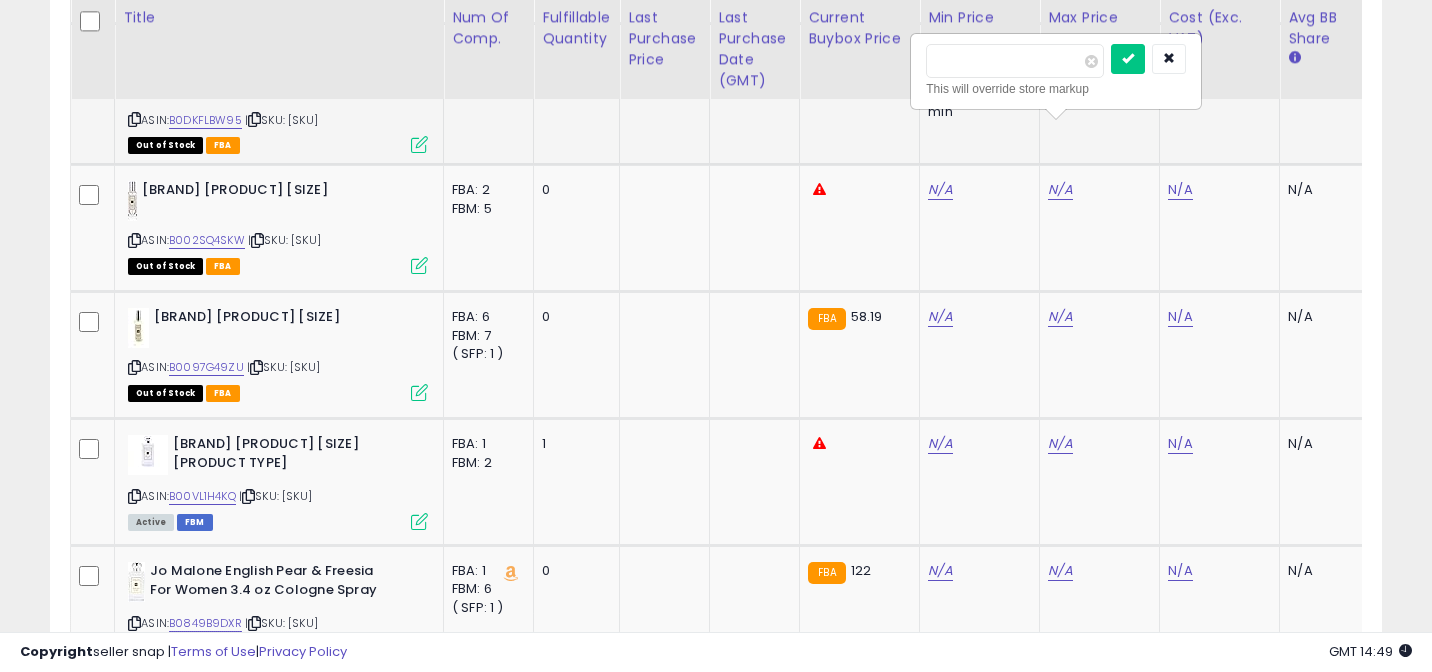 click at bounding box center (1128, 59) 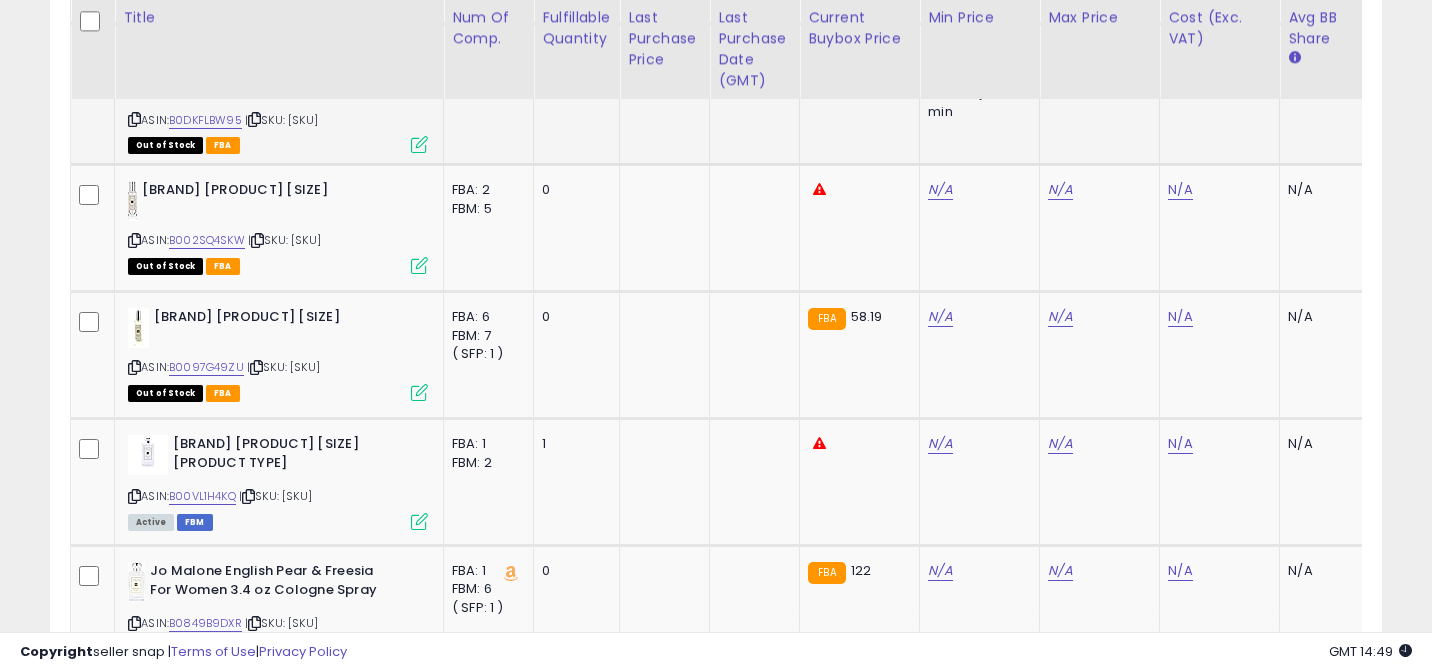 scroll, scrollTop: 0, scrollLeft: 169, axis: horizontal 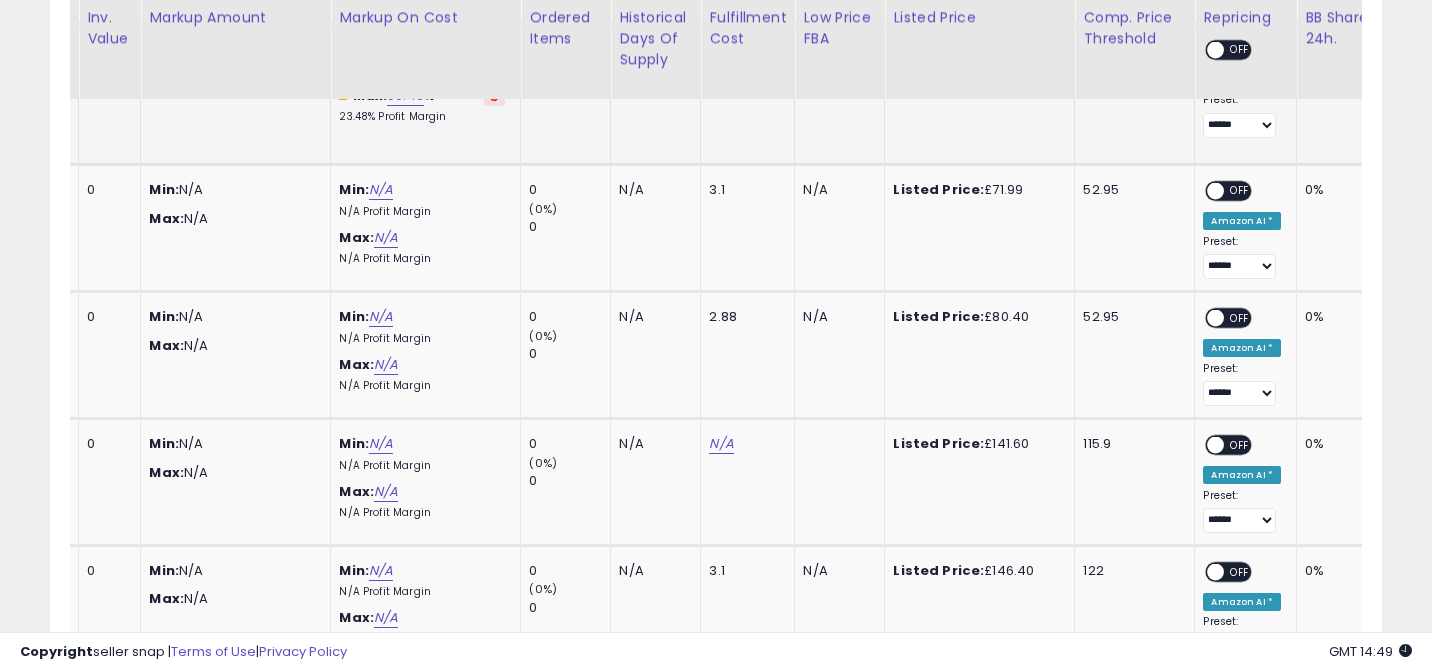click on "OFF" at bounding box center [1241, 50] 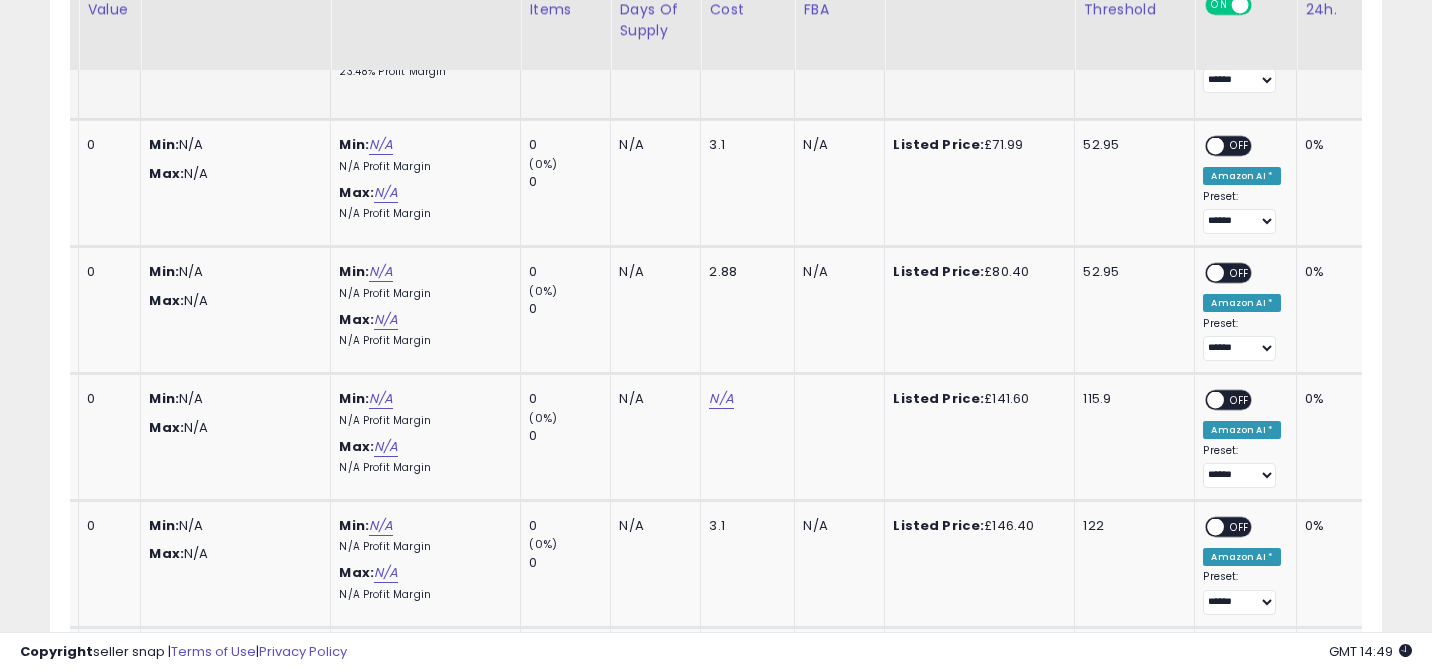scroll, scrollTop: 2866, scrollLeft: 0, axis: vertical 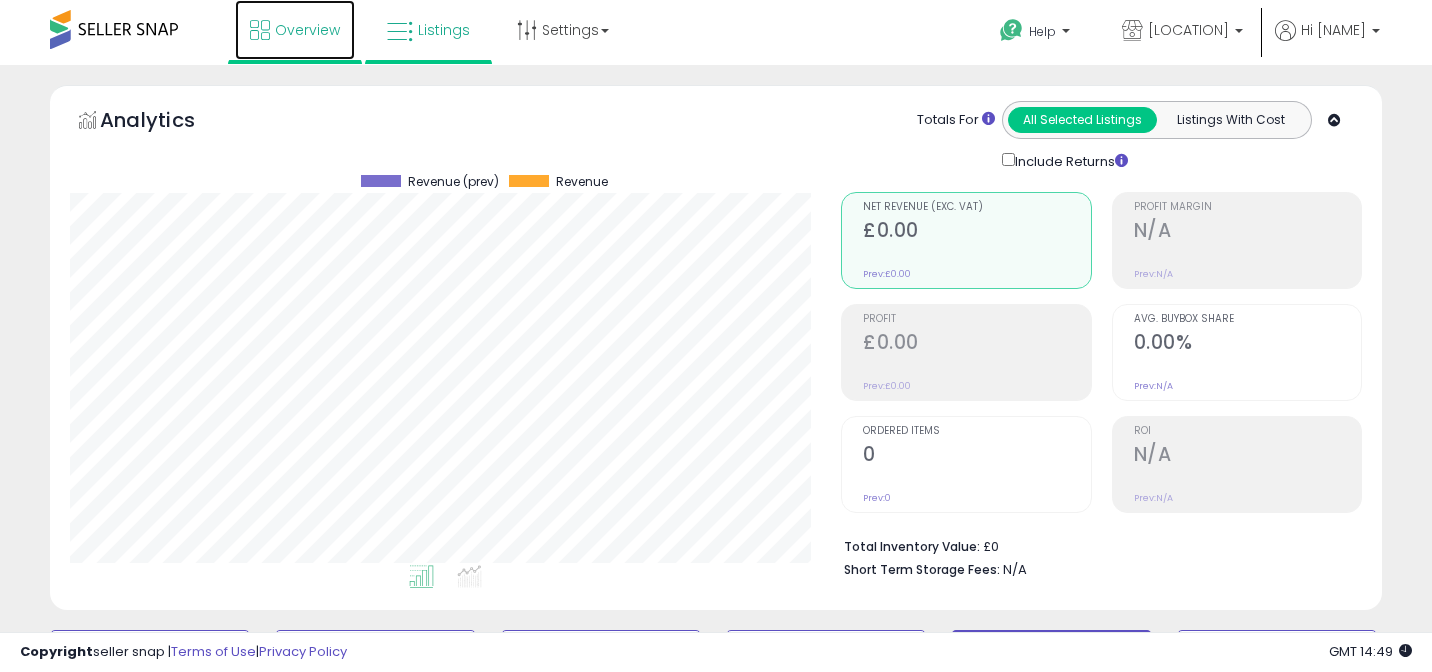 click on "Overview" at bounding box center (295, 30) 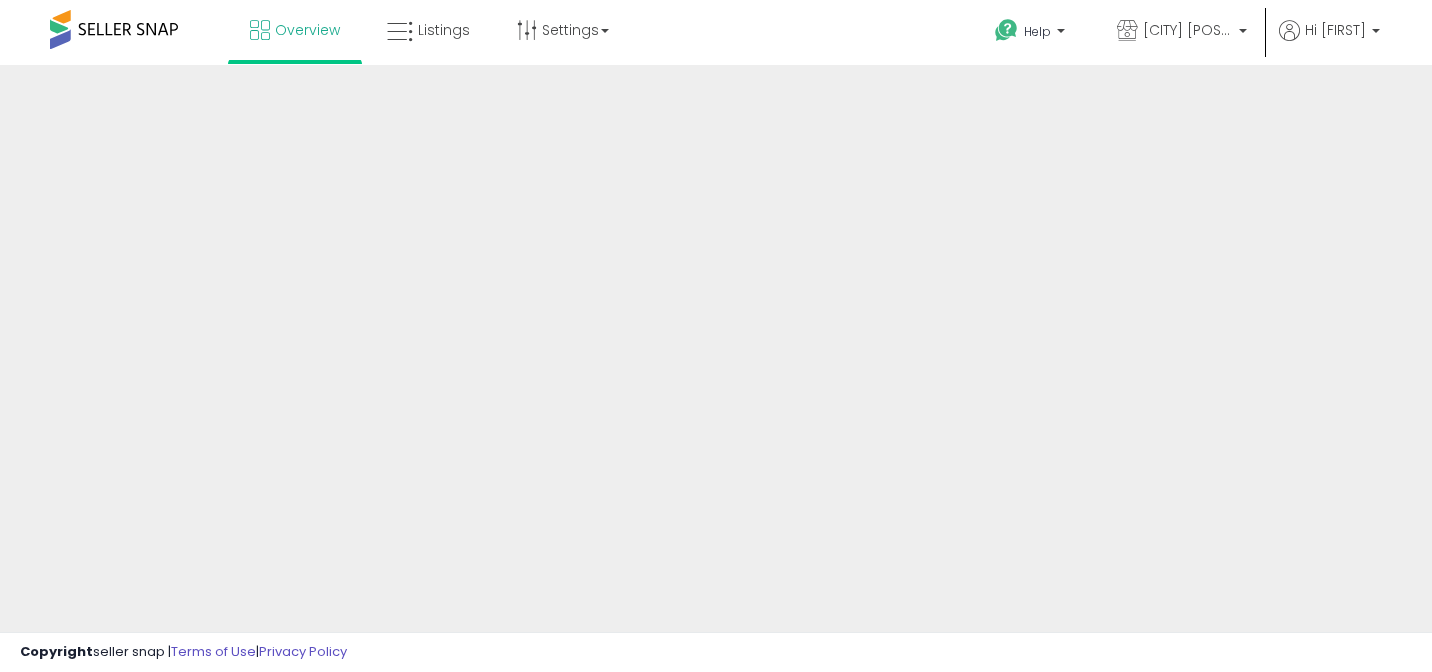 scroll, scrollTop: 0, scrollLeft: 0, axis: both 